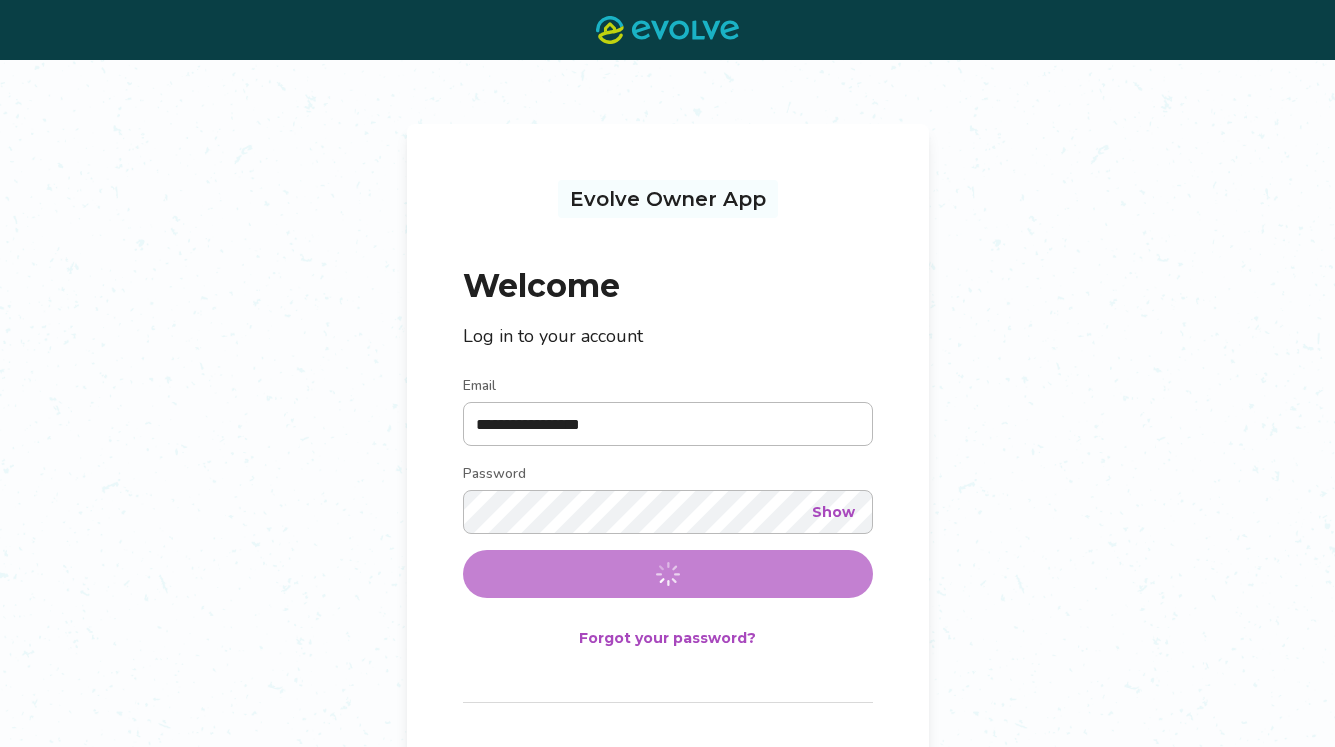scroll, scrollTop: 0, scrollLeft: 0, axis: both 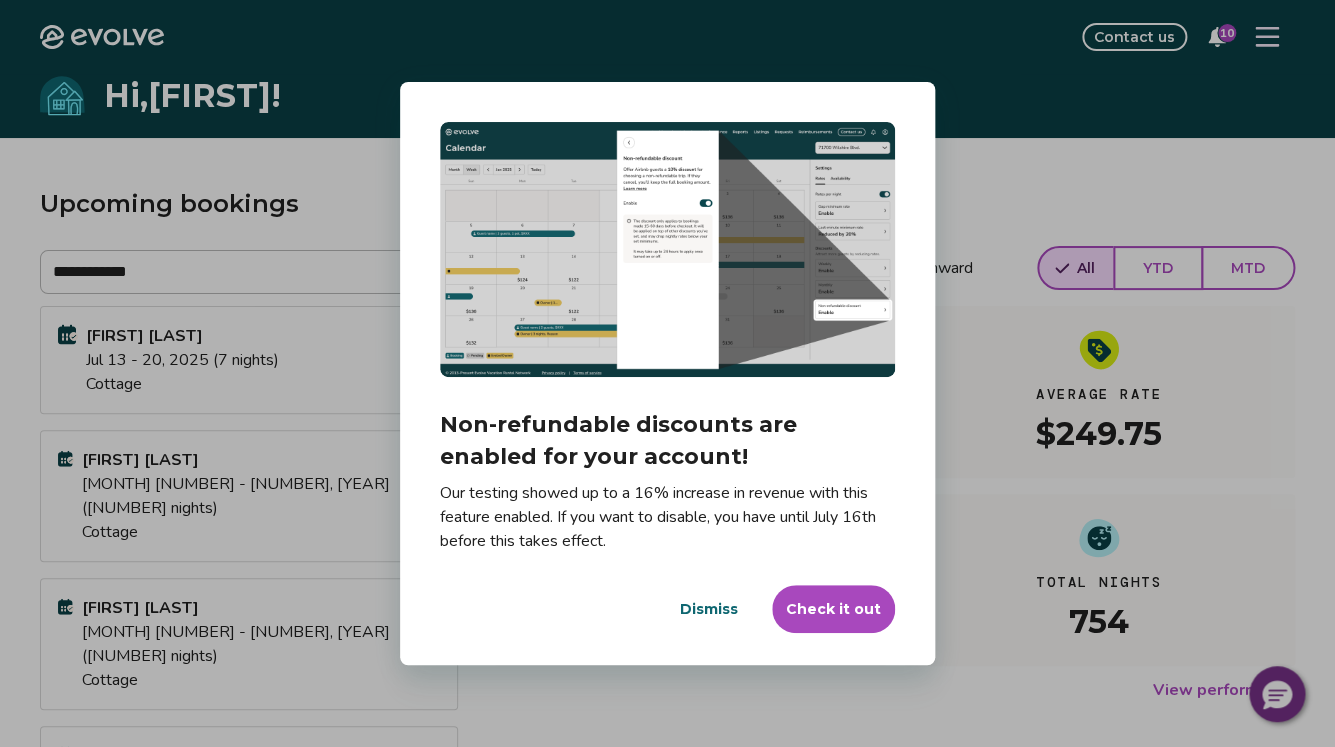 click on "Our testing showed up to a 16% increase in revenue with this feature enabled. If you want to disable, you have until July 16th before this takes effect." at bounding box center (667, 517) 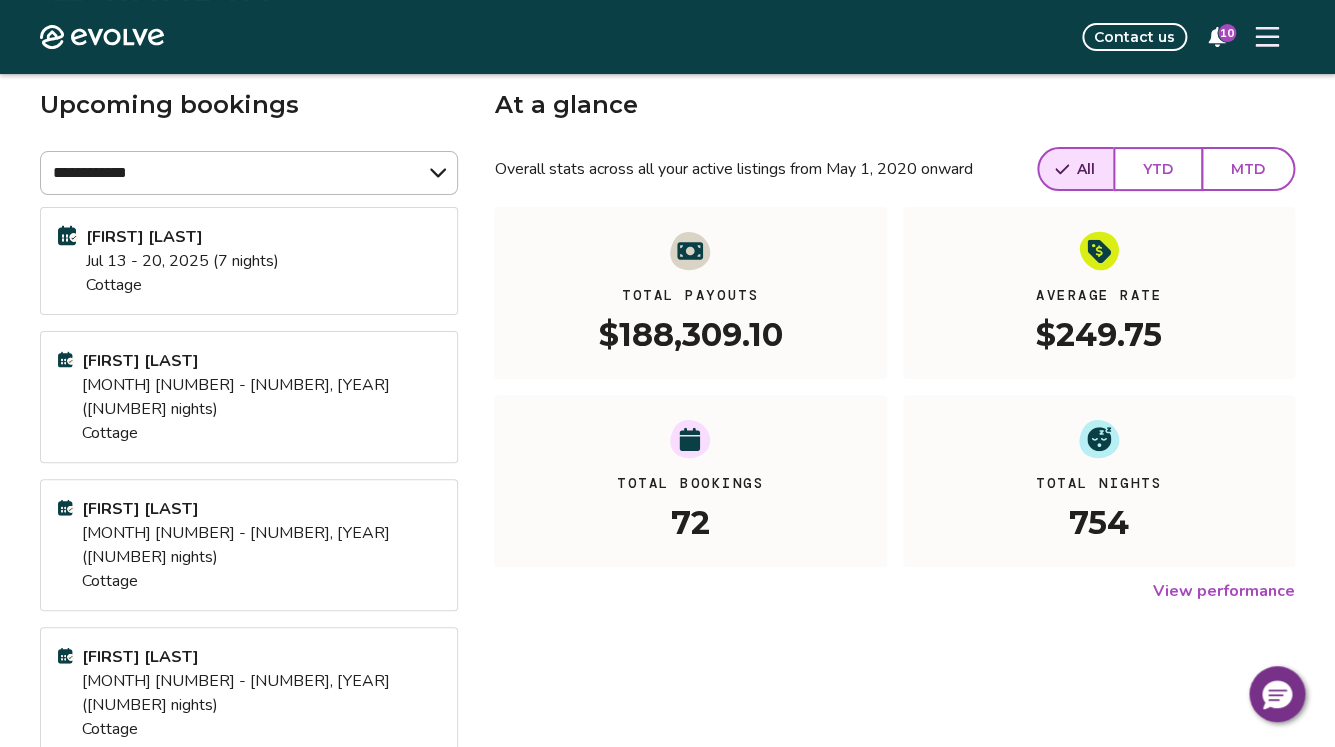 scroll, scrollTop: 97, scrollLeft: 0, axis: vertical 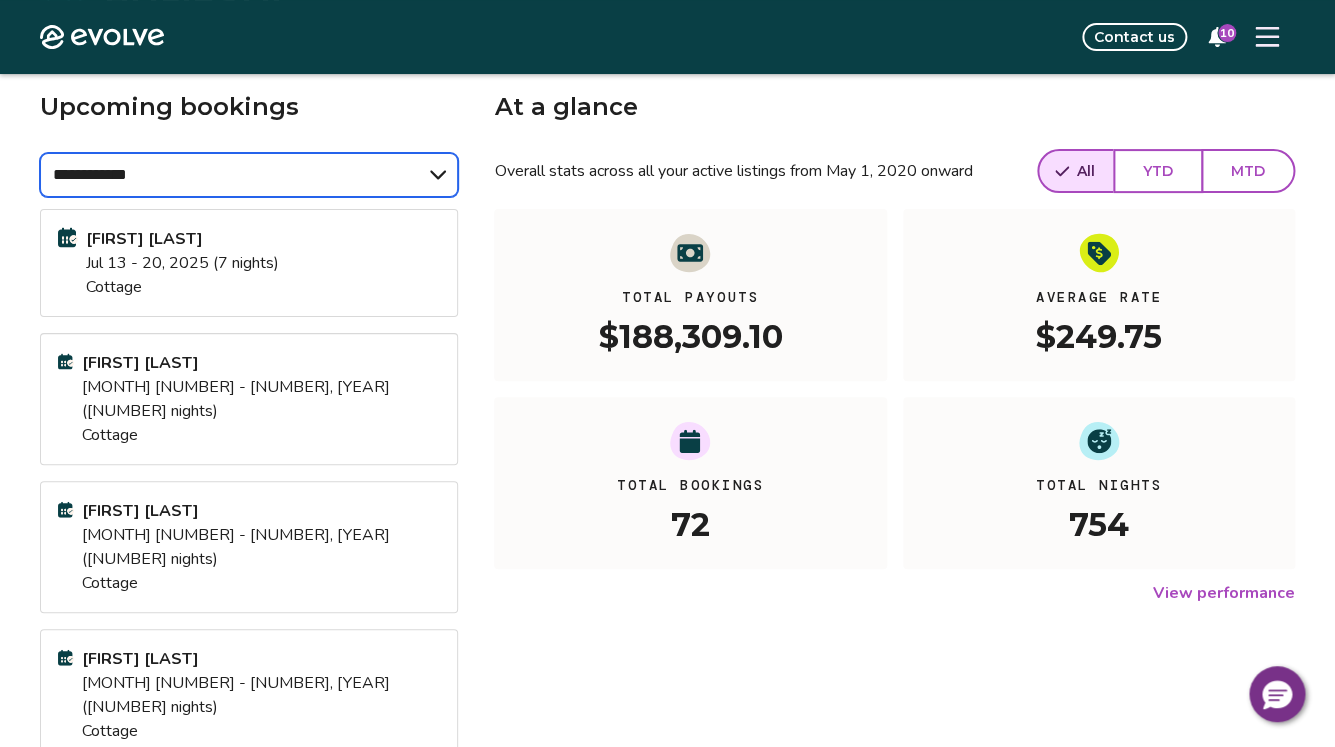 click on "**********" at bounding box center (0, 0) 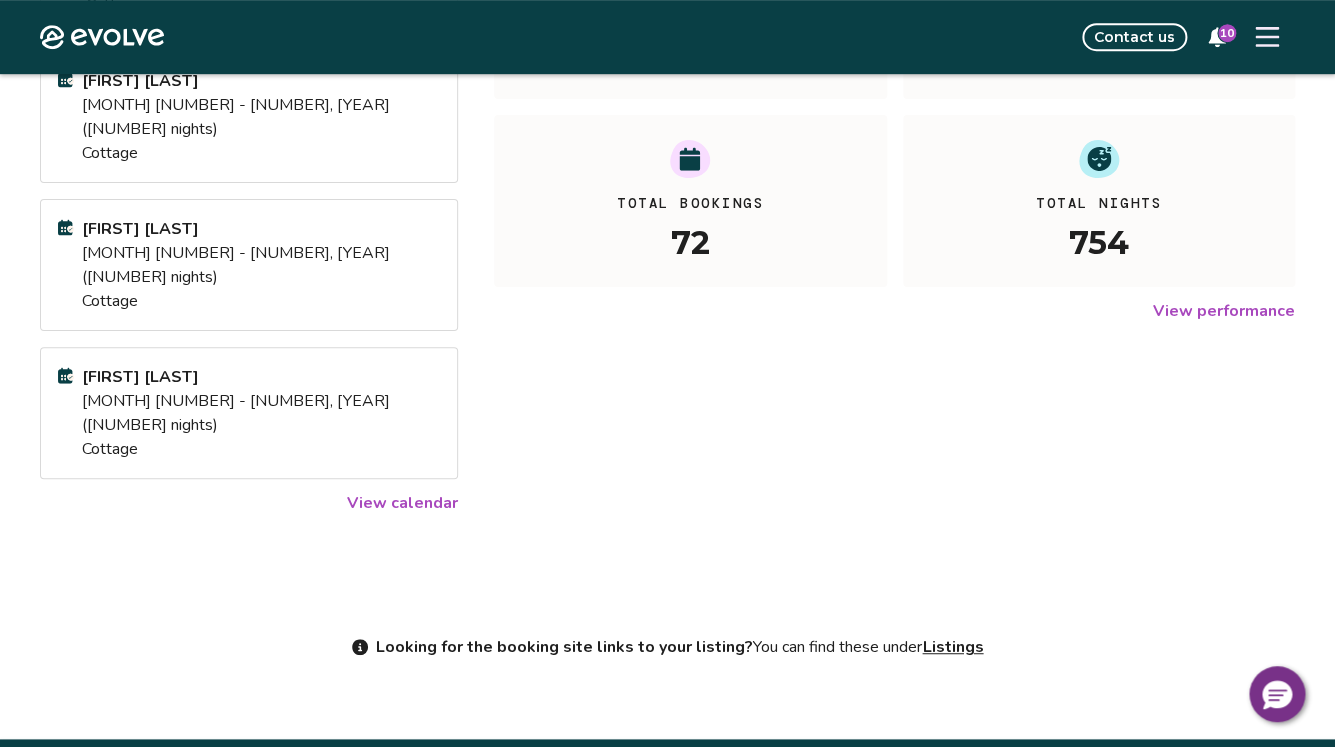 scroll, scrollTop: 376, scrollLeft: 0, axis: vertical 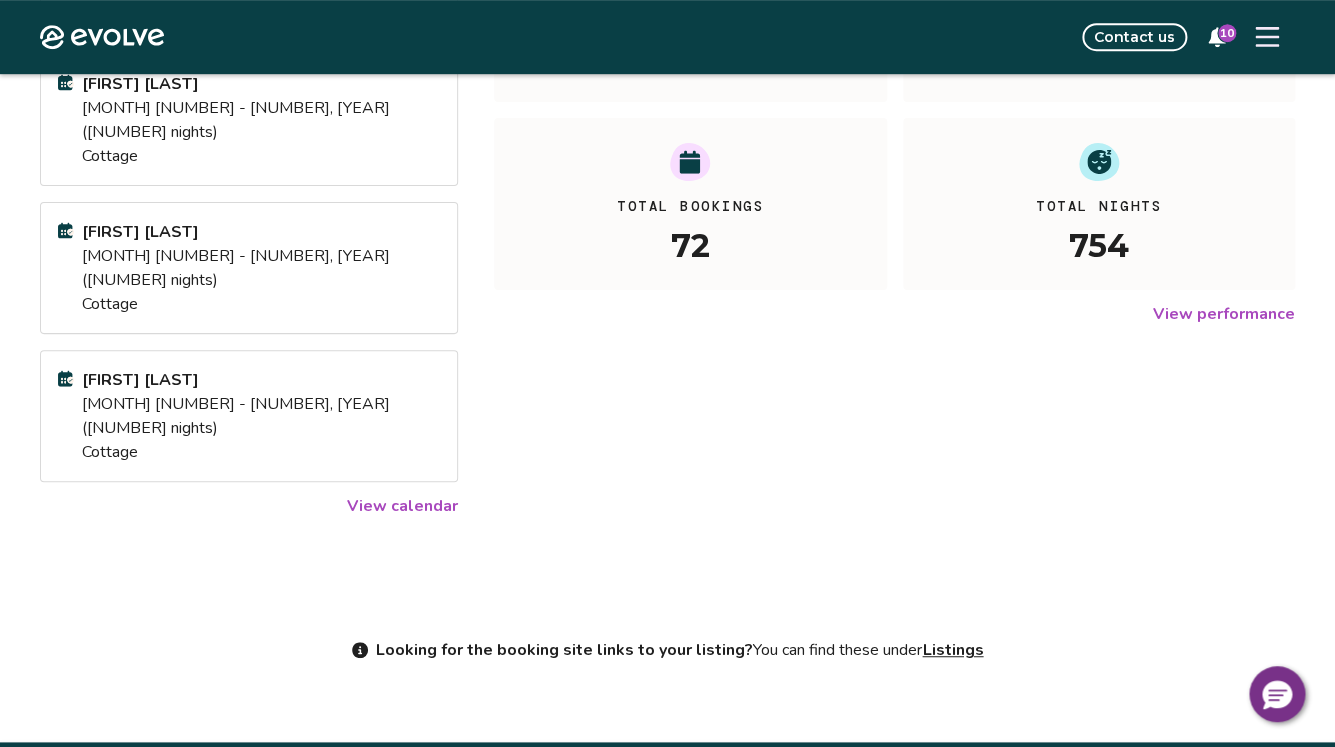click on "View calendar" at bounding box center [402, 506] 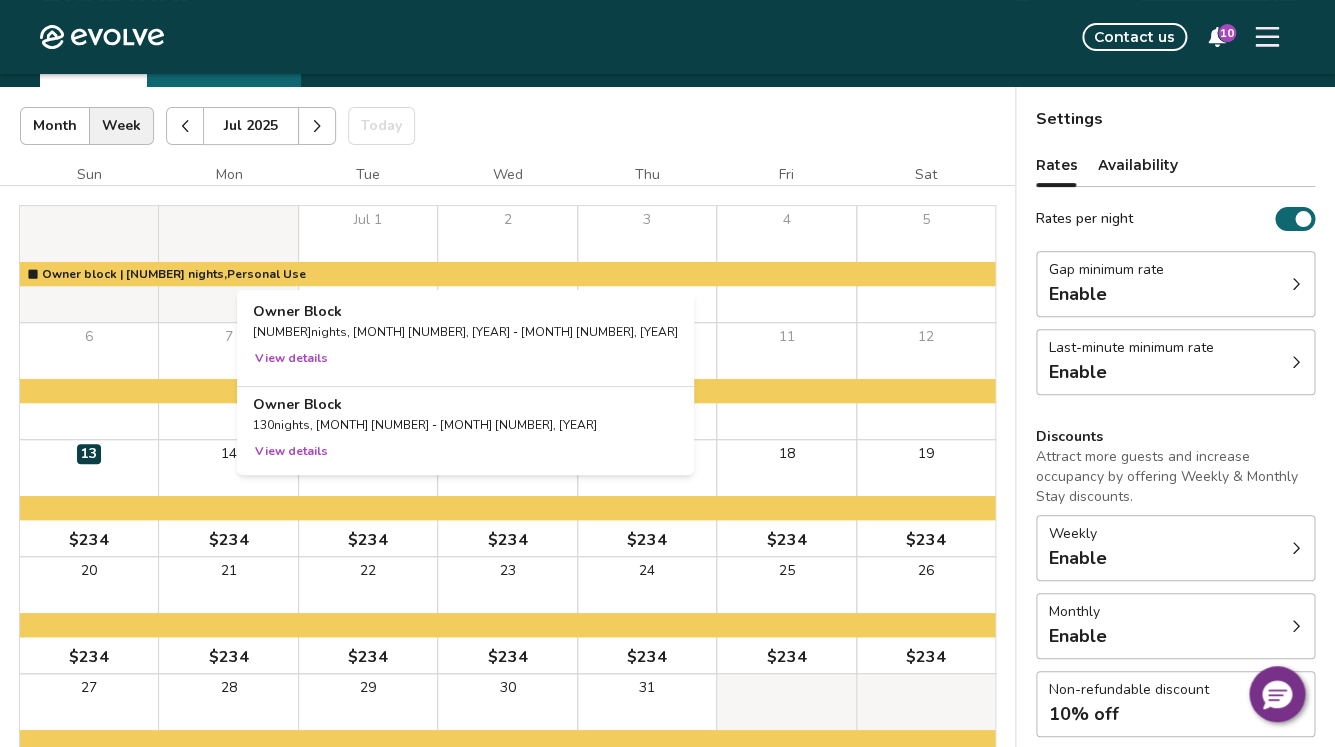 scroll, scrollTop: 94, scrollLeft: 0, axis: vertical 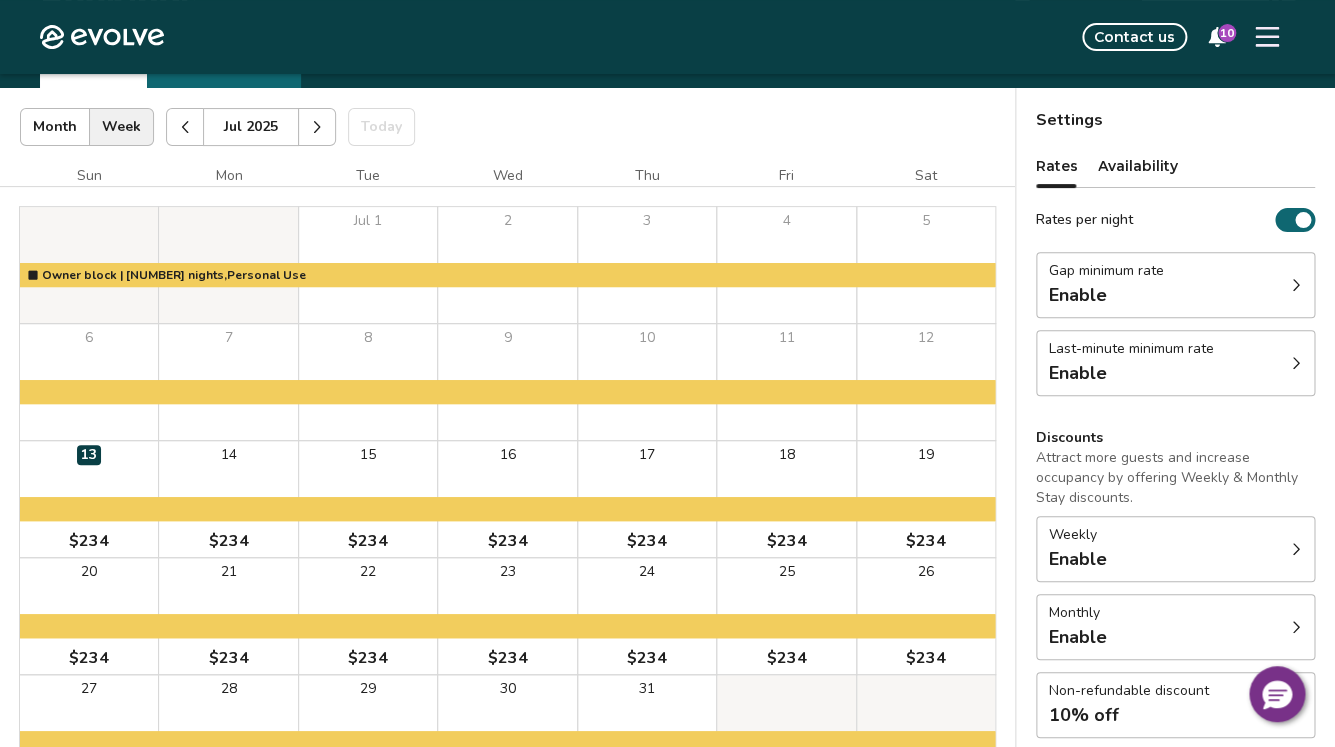 click 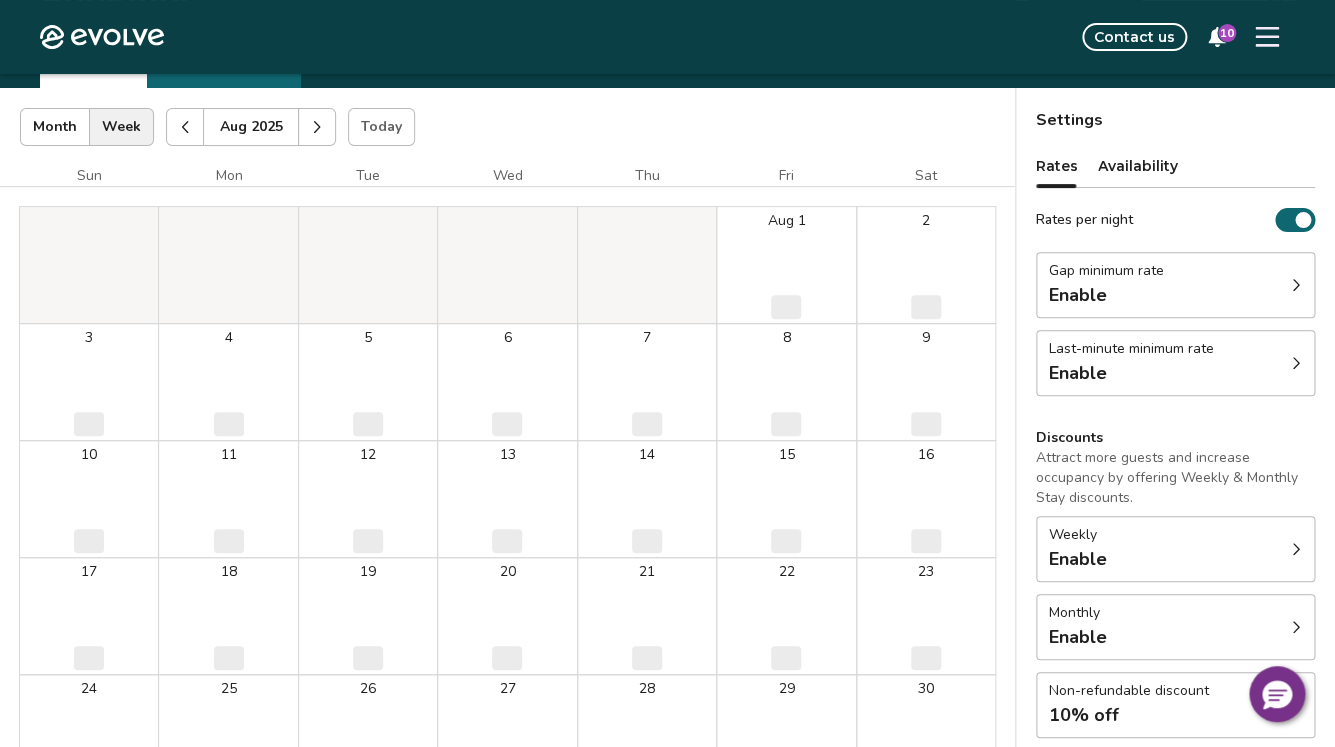 click 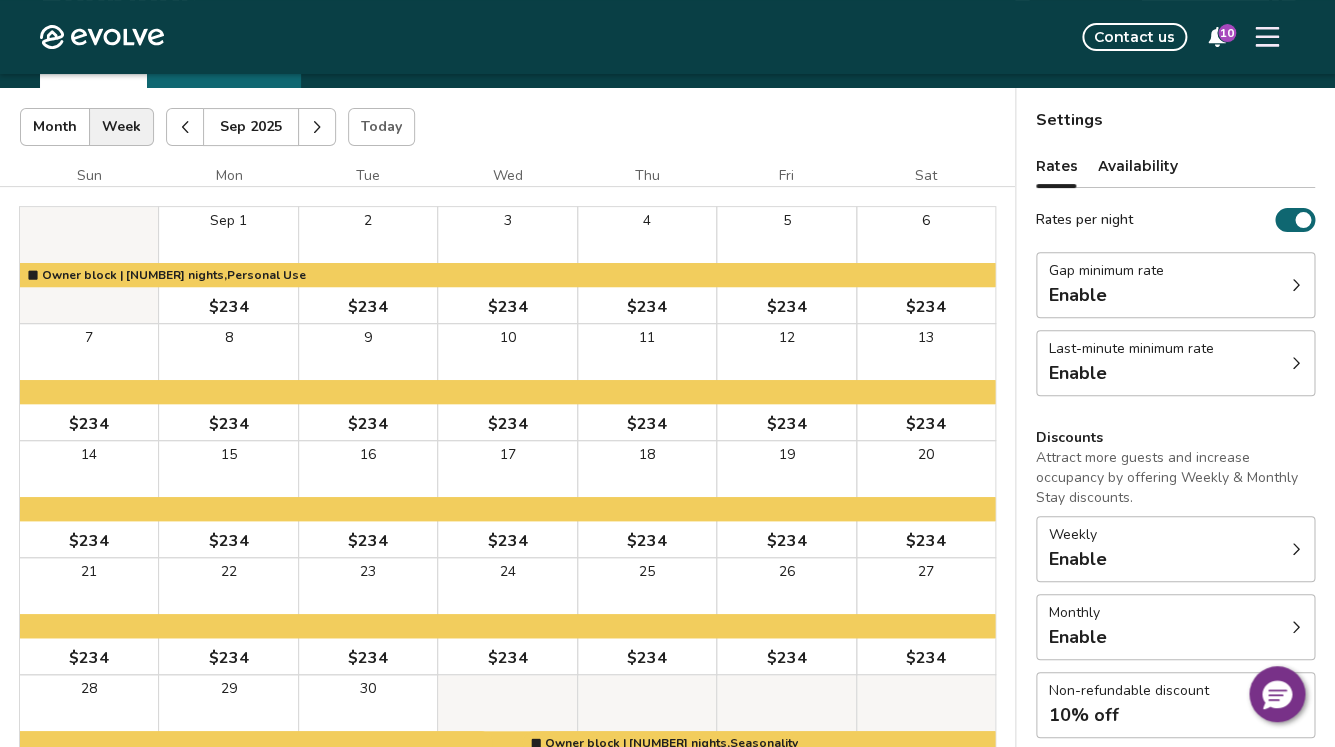 click on "Month" at bounding box center (55, 127) 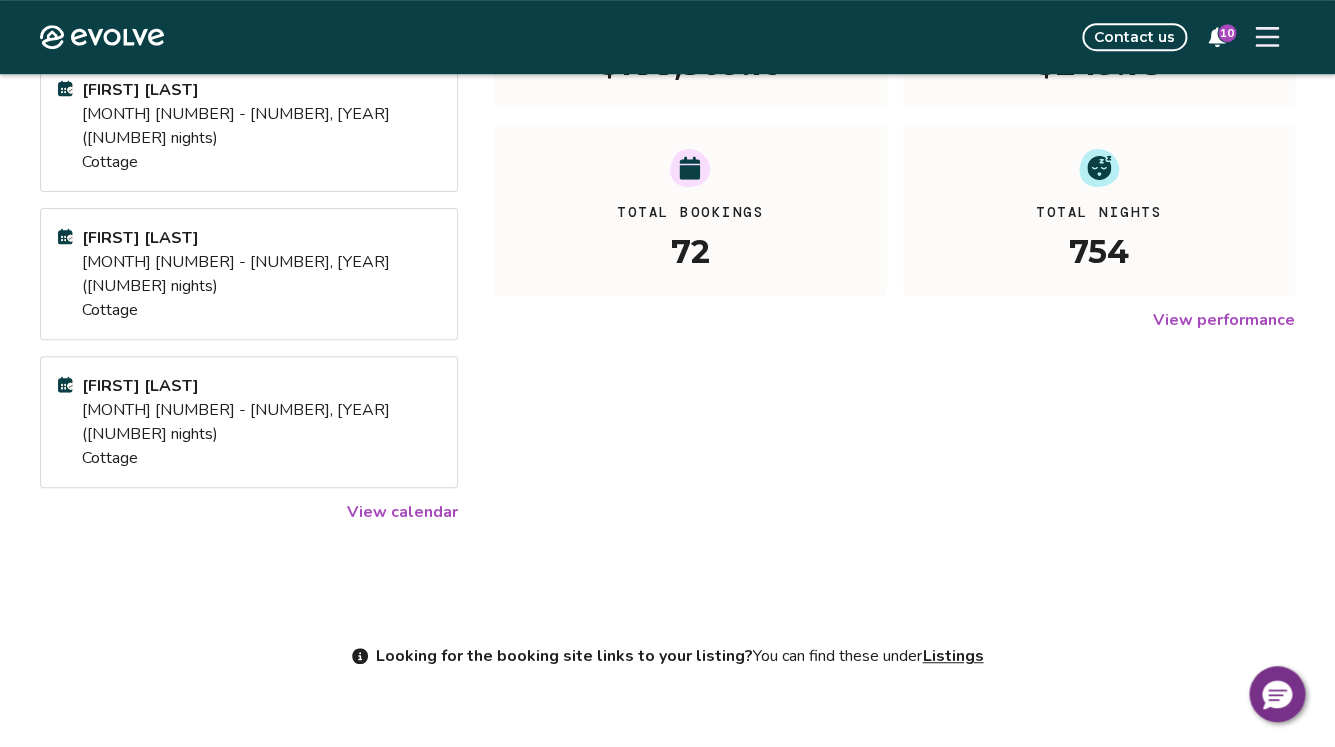 scroll, scrollTop: 379, scrollLeft: 0, axis: vertical 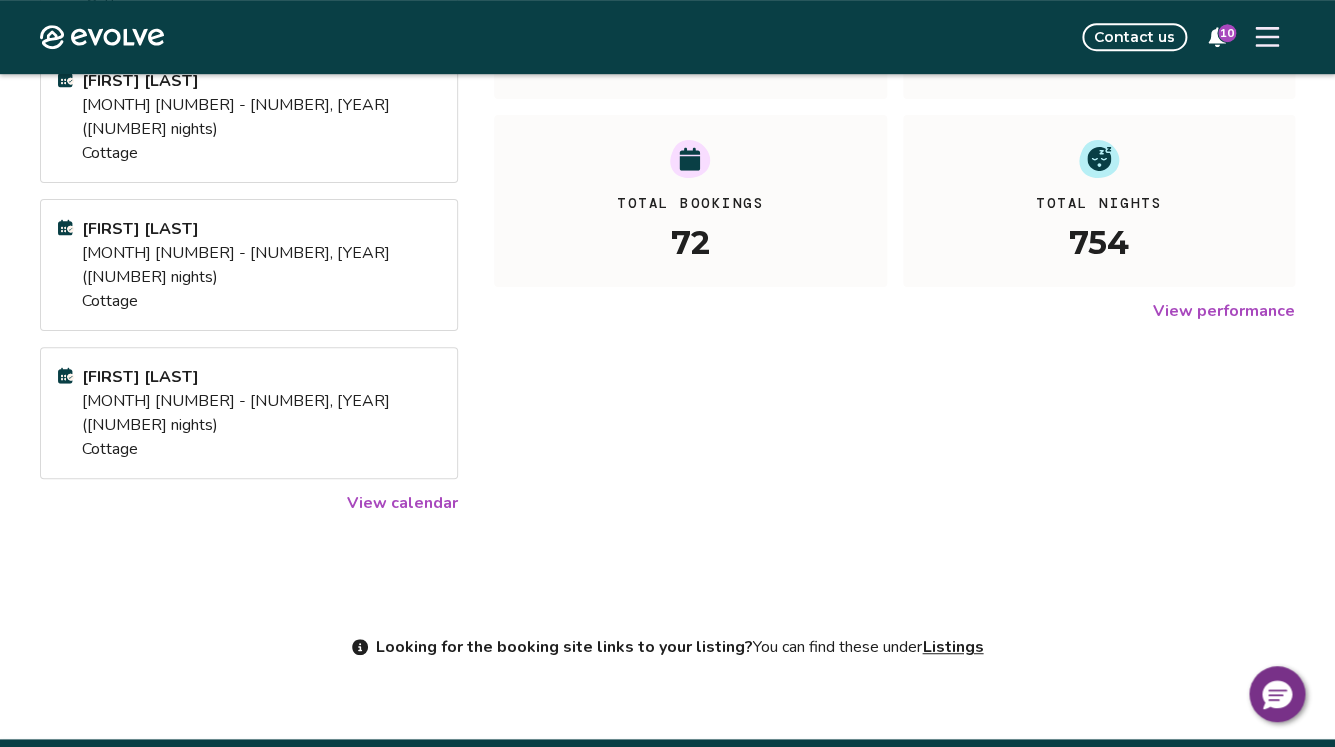 click 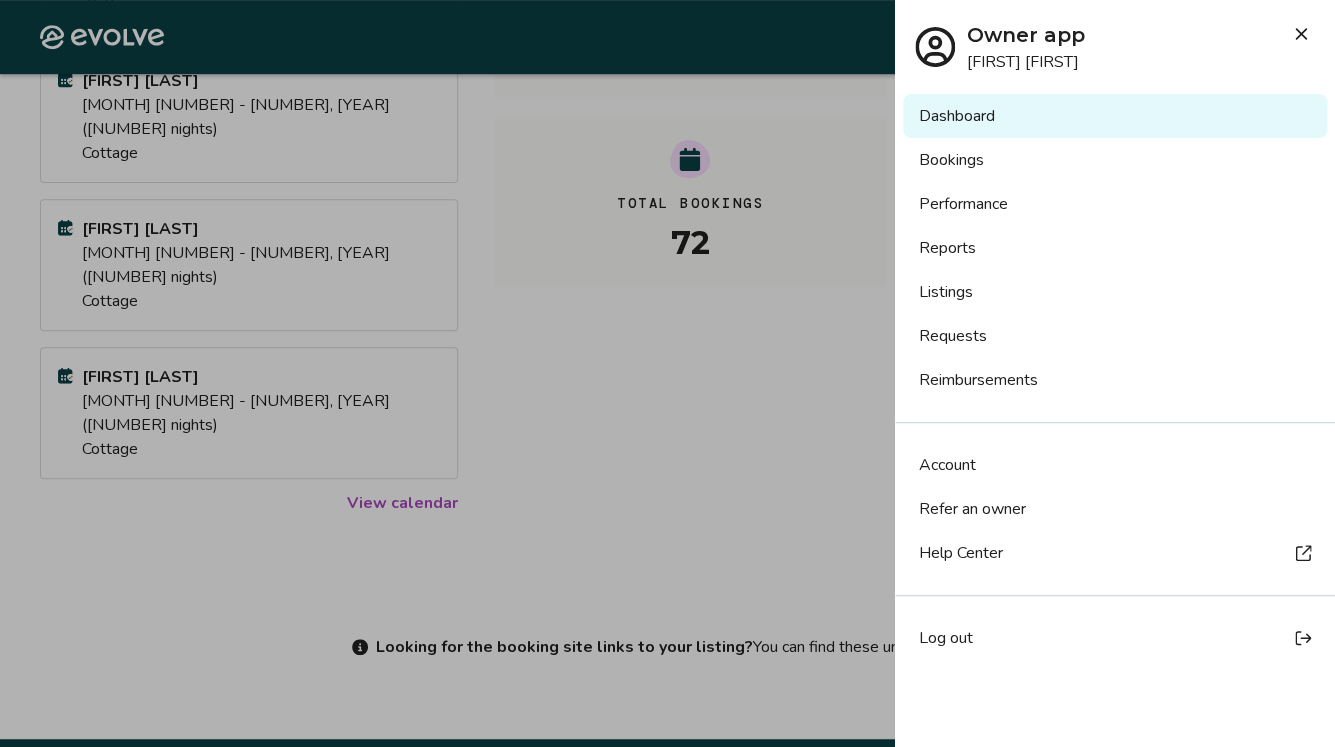 click on "Bookings" at bounding box center [1115, 160] 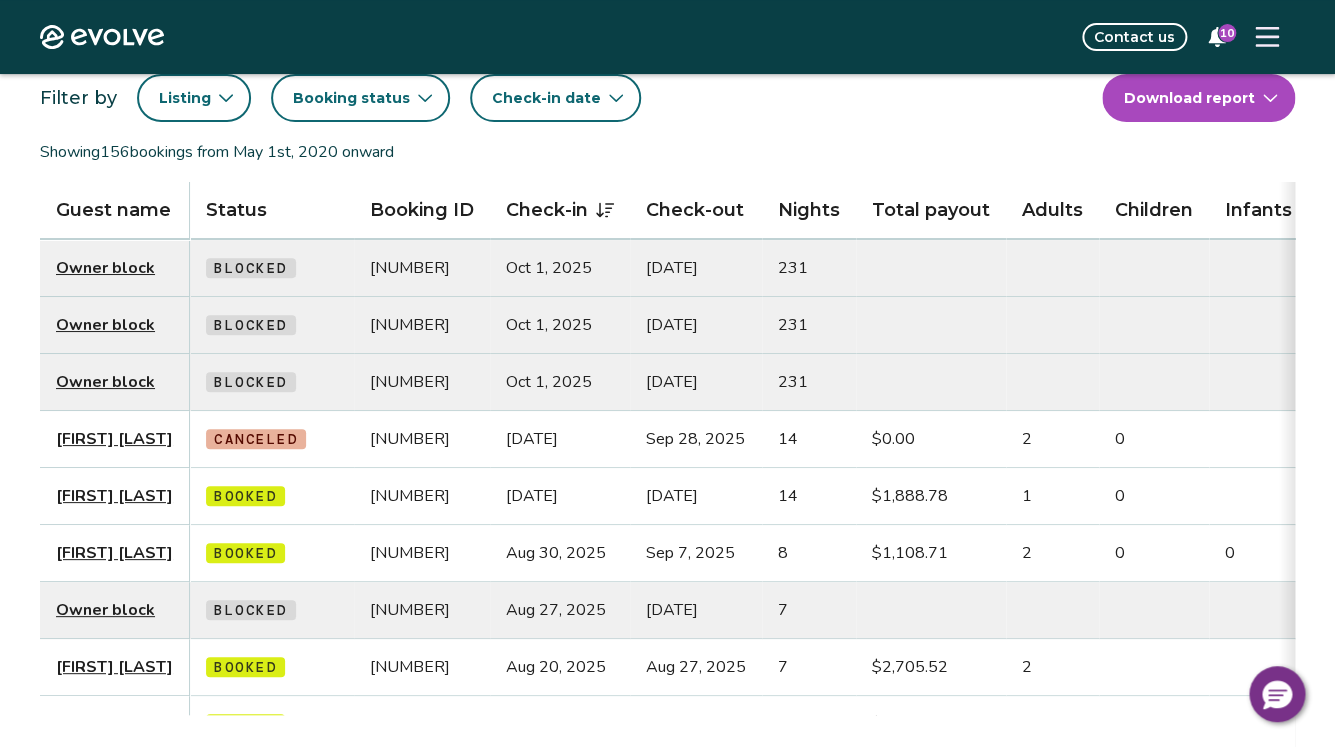 scroll, scrollTop: 132, scrollLeft: 0, axis: vertical 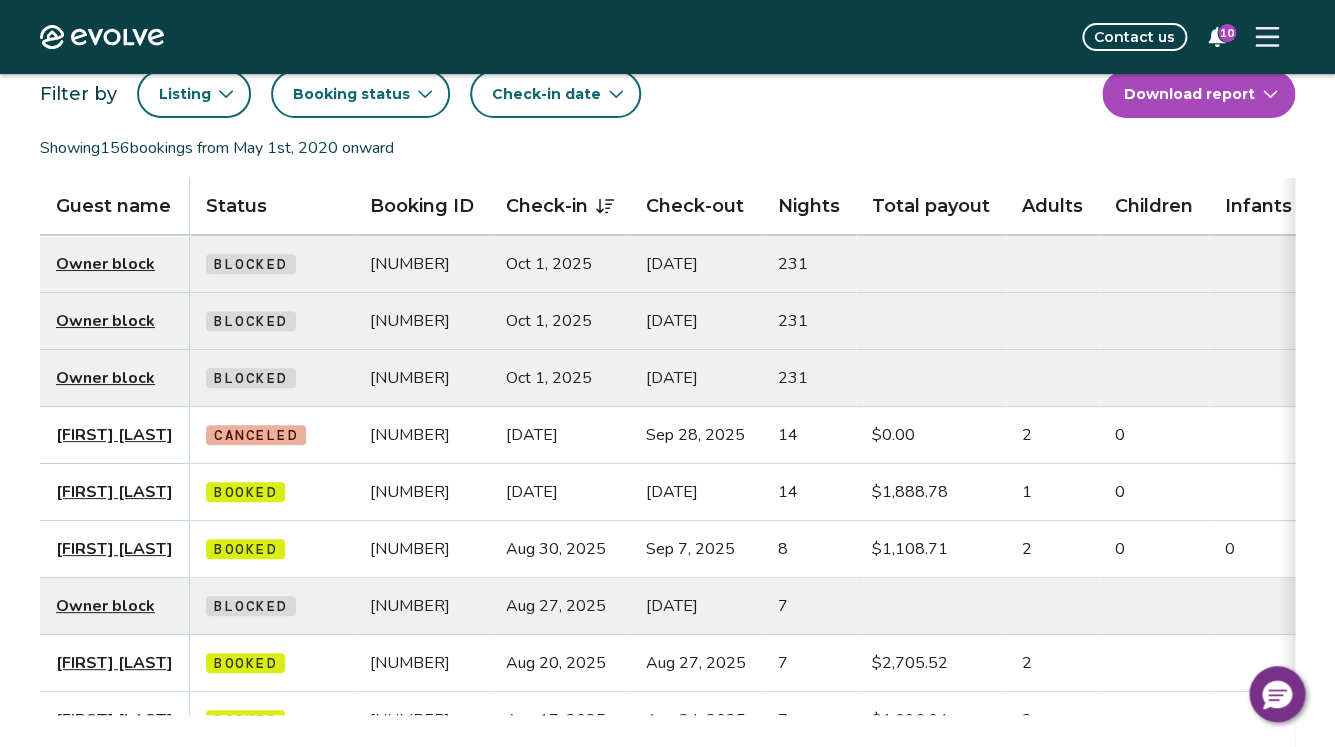 click on "[FIRST] [LAST]" at bounding box center [115, 492] 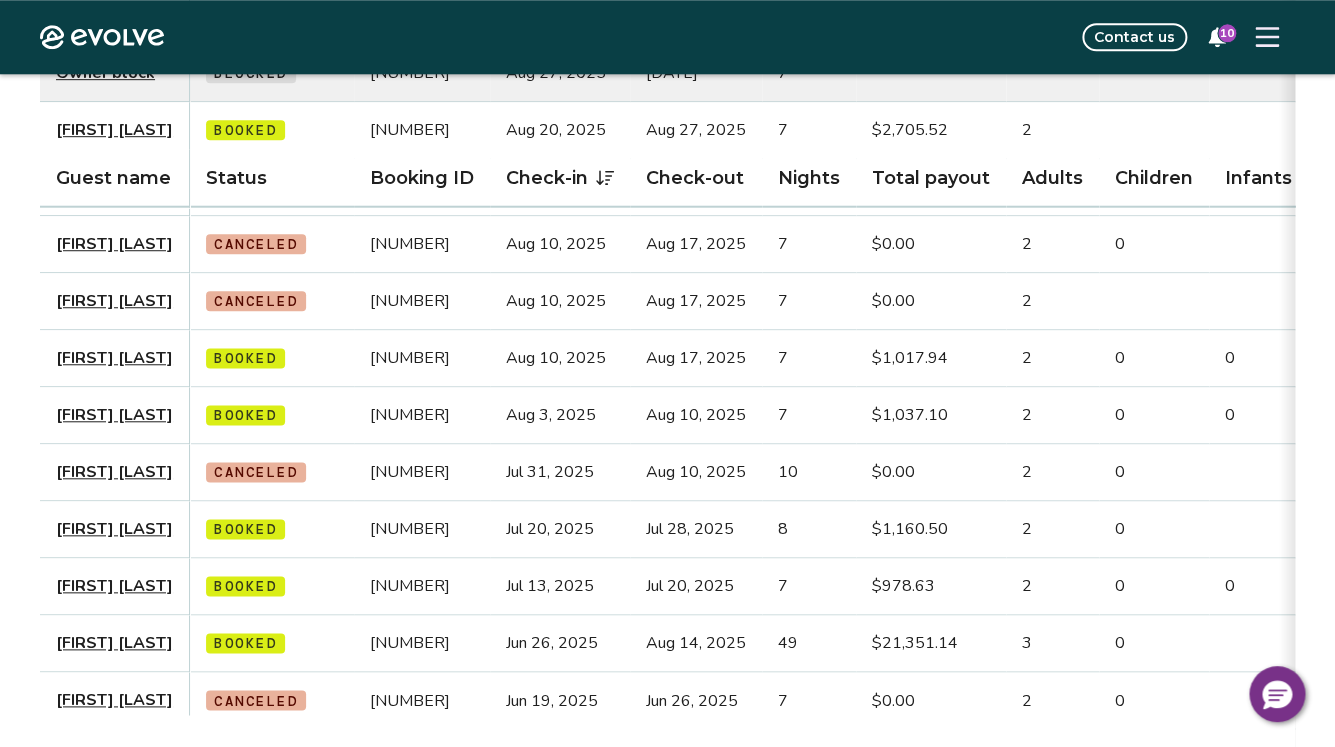 scroll, scrollTop: 740, scrollLeft: 0, axis: vertical 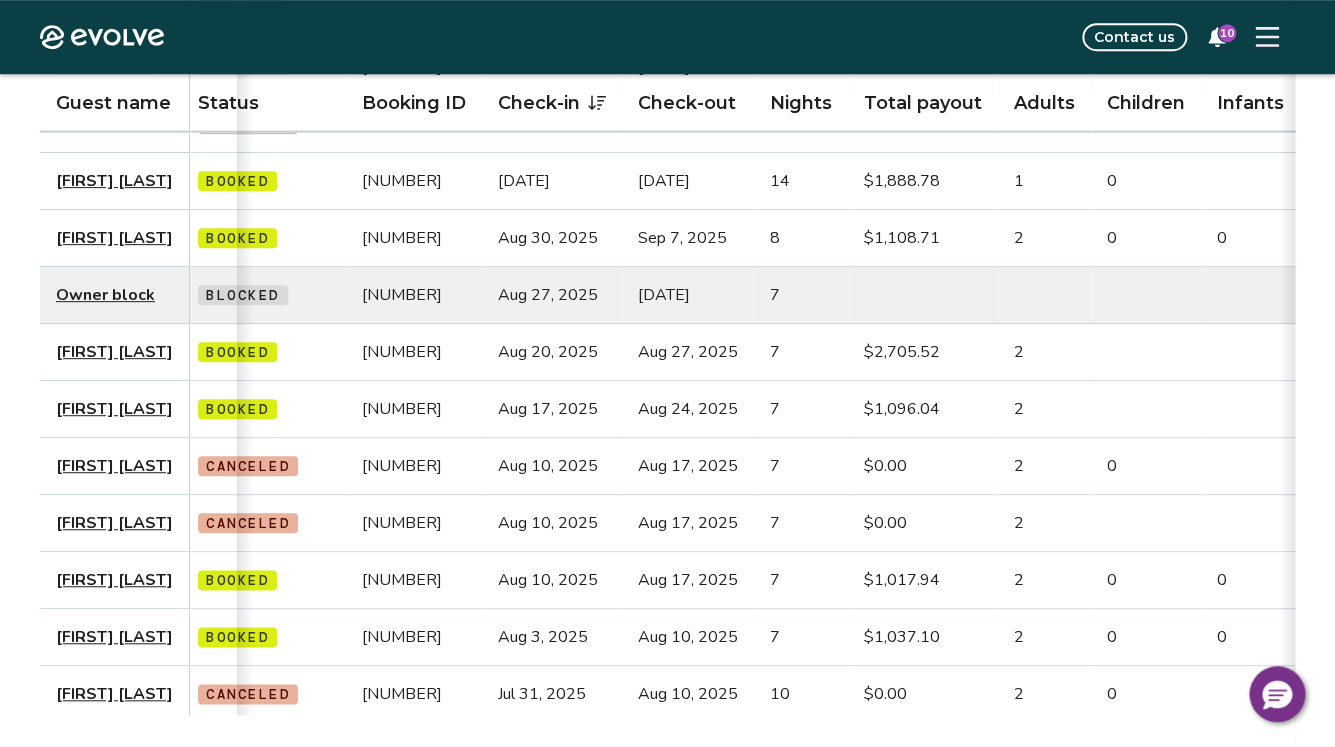 click on "[FIRST] [LAST]" at bounding box center (115, 181) 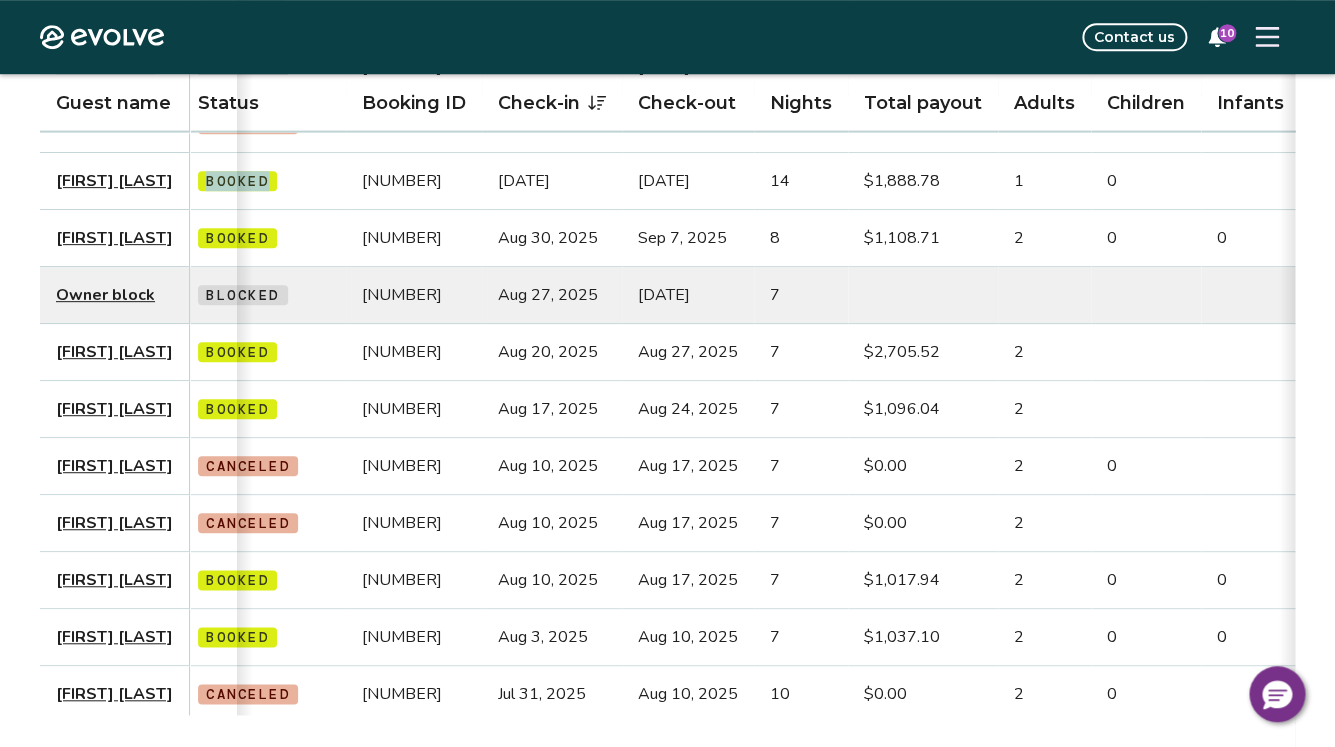 click on "Booked" at bounding box center (264, 181) 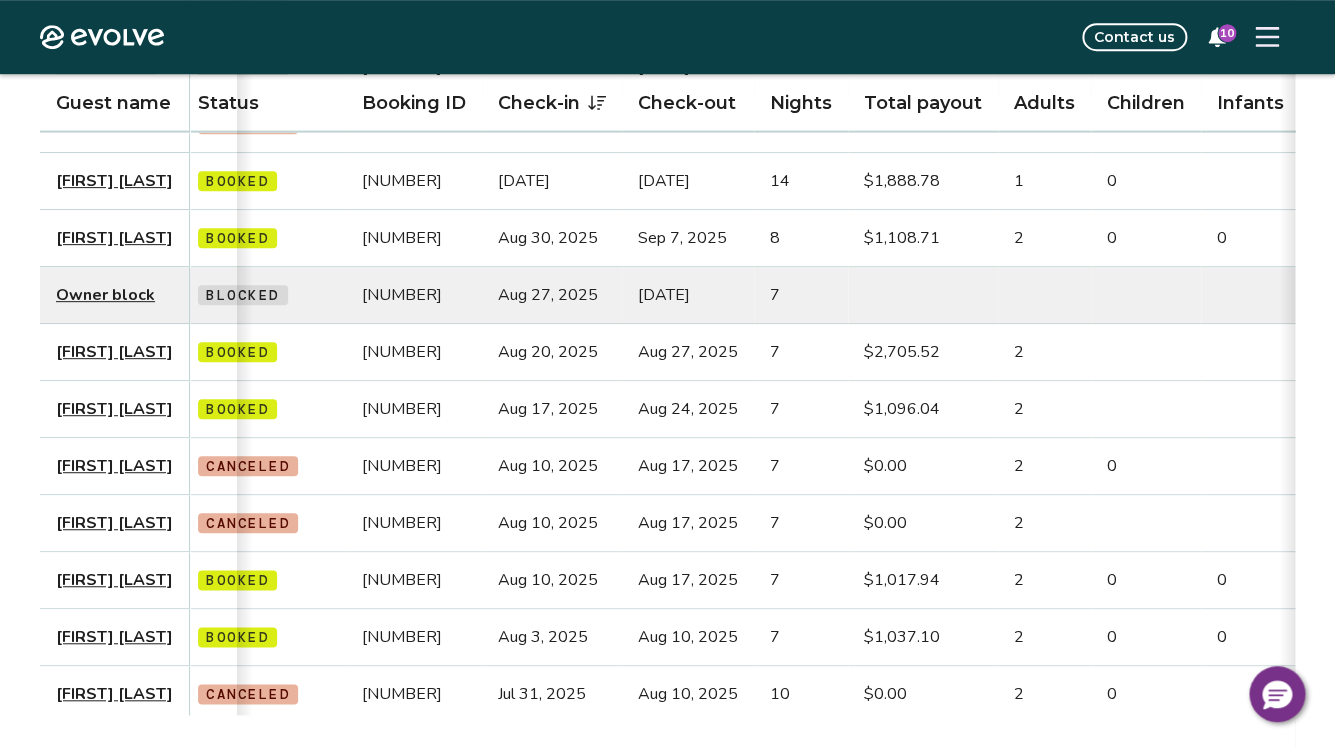 click on "Booked" at bounding box center (264, 181) 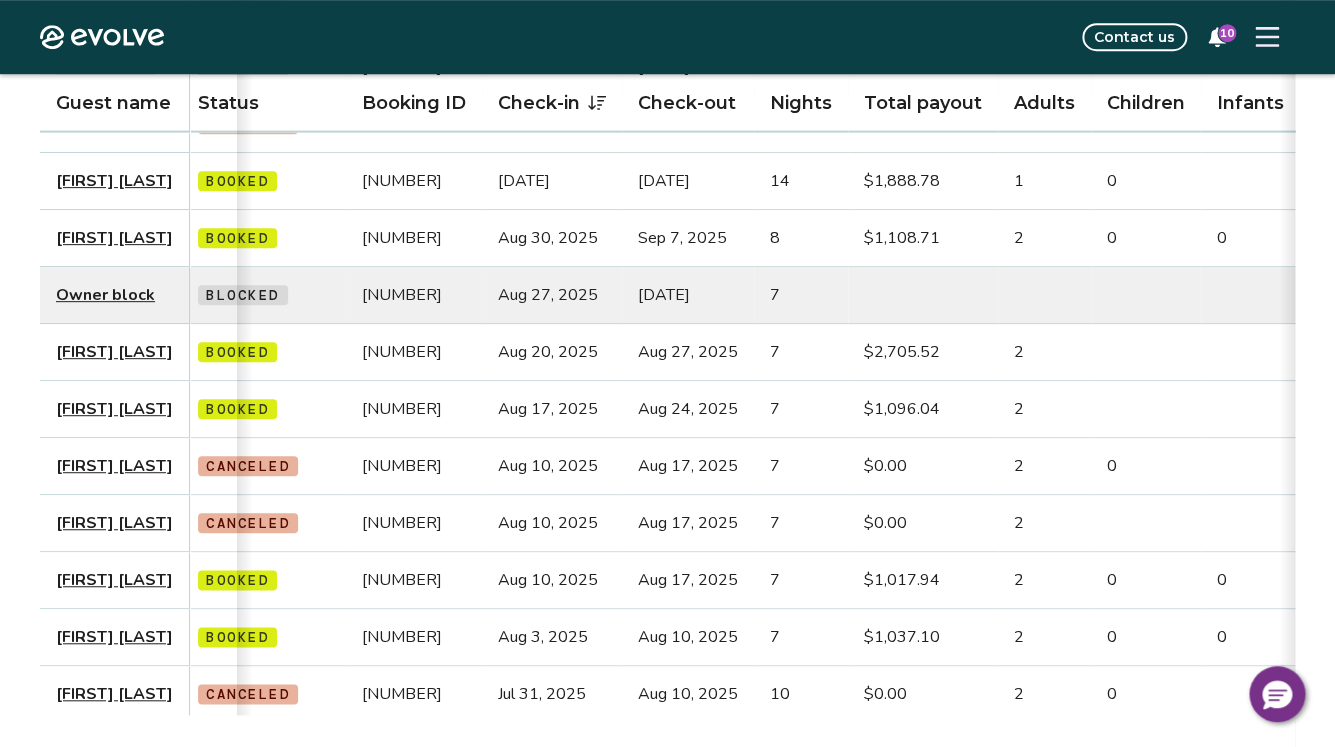 scroll, scrollTop: 0, scrollLeft: 30, axis: horizontal 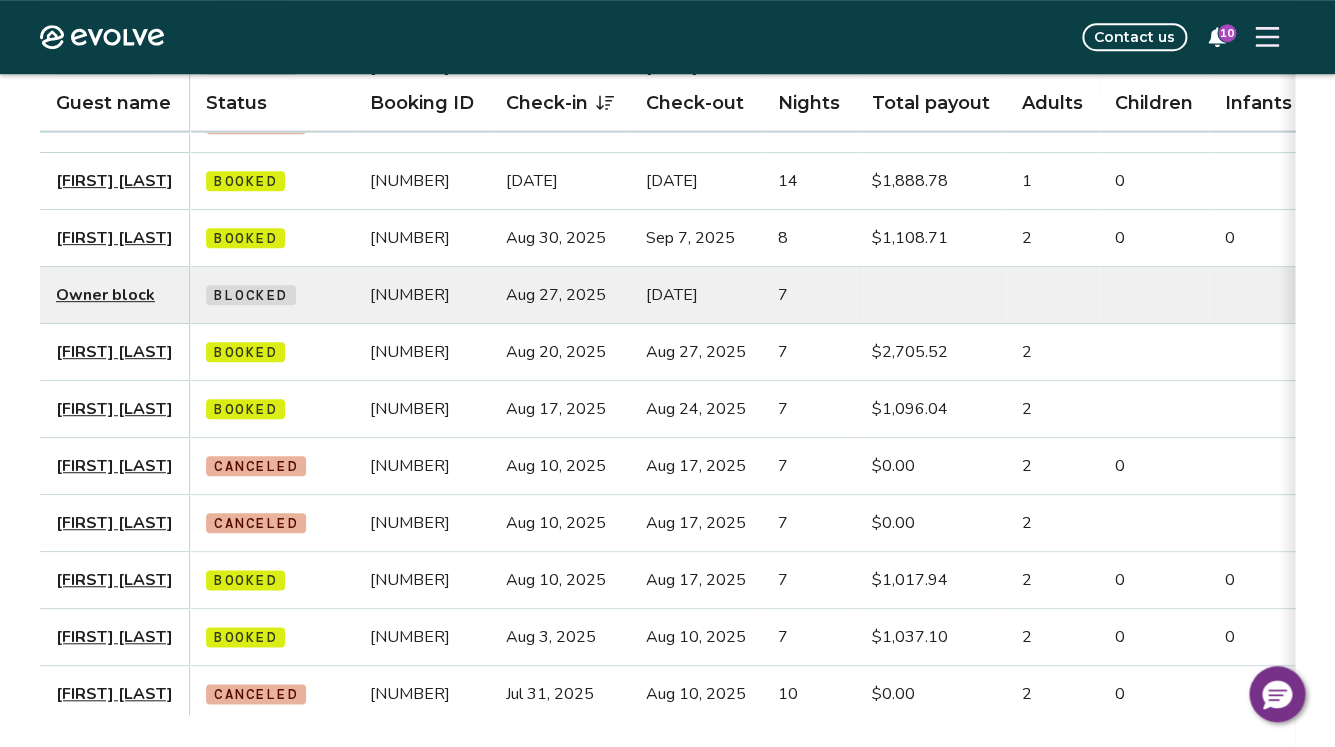 click on "[FIRST] [LAST]" at bounding box center [114, 181] 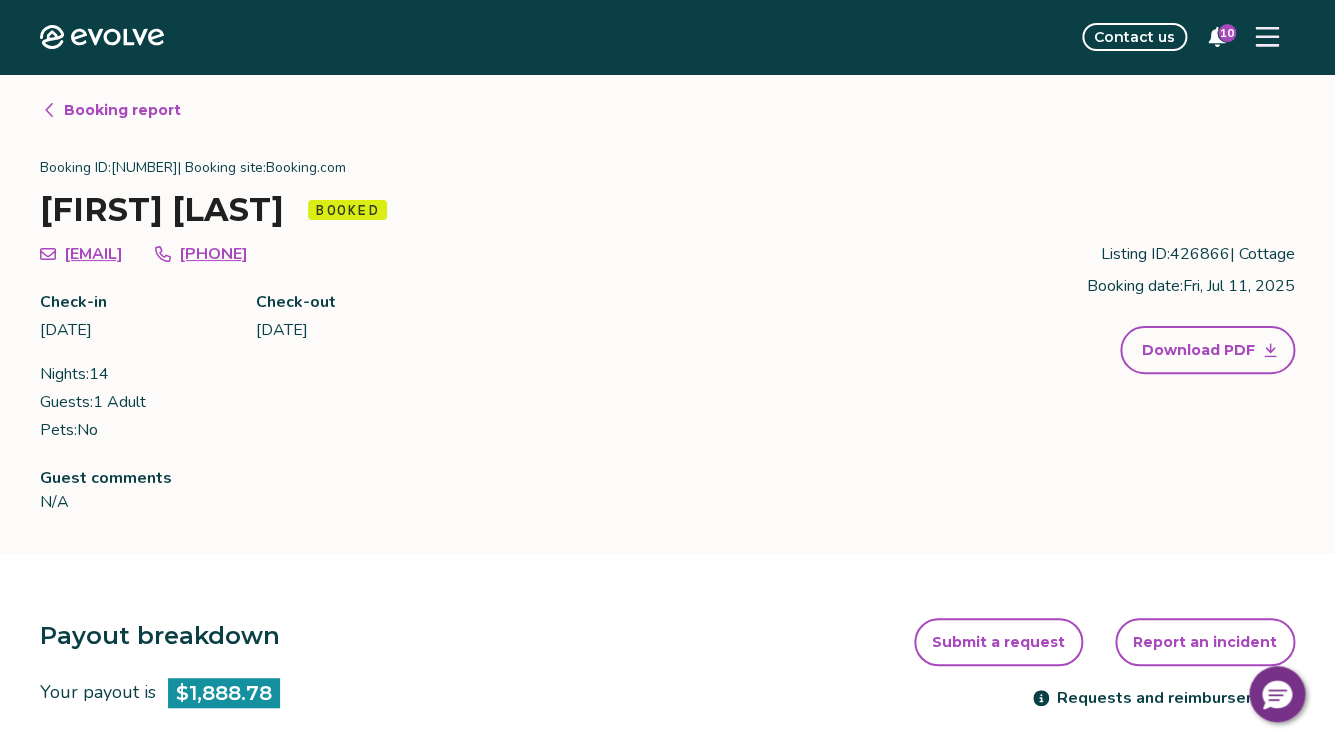 click on "Booking report Booking ID:  14858118  | Booking site:  Booking.com [FIRST] [LAST] Booked [EMAIL] [PHONE] Check-in [DATE] Check-out [DATE] Nights:  14 Guests:  1 Adult Pets:  No Listing ID:  426866  |   Cottage Booking date:  [DATE] Download PDF Guest comments N/A" at bounding box center [667, 314] 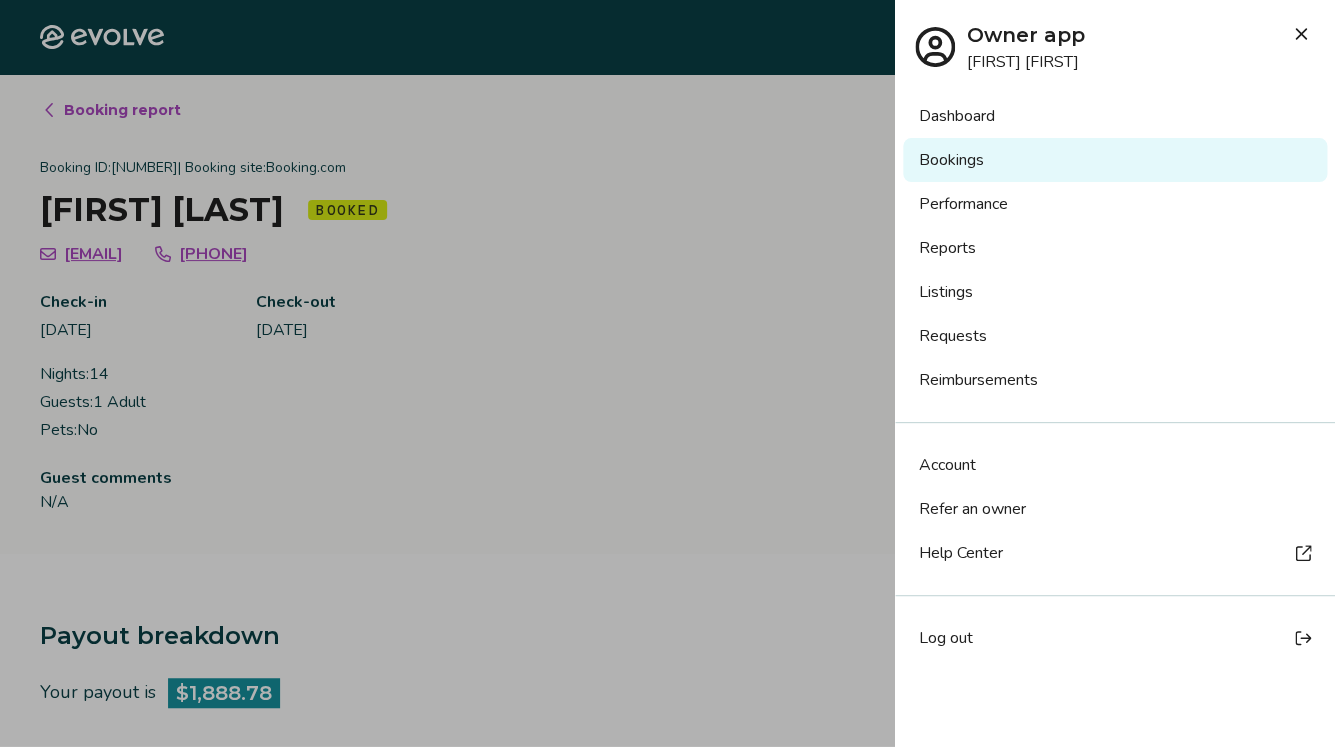 click 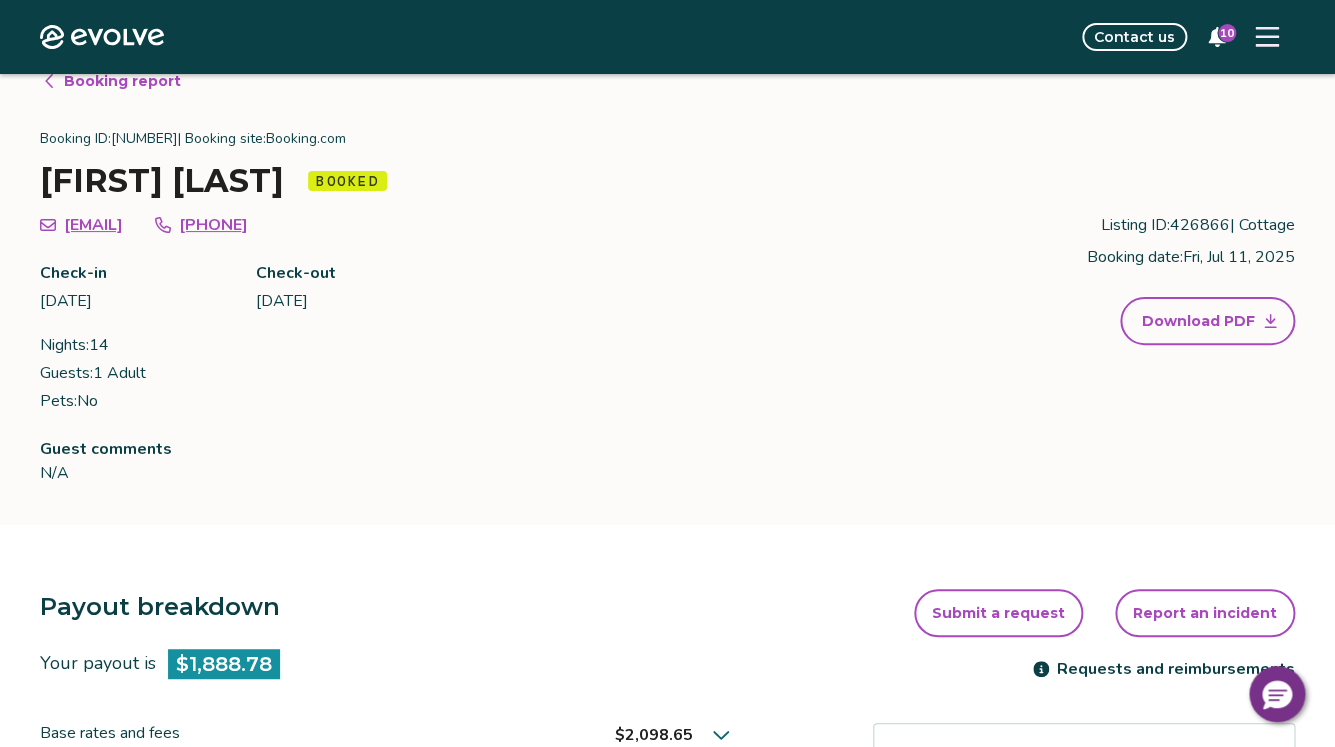 scroll, scrollTop: 0, scrollLeft: 0, axis: both 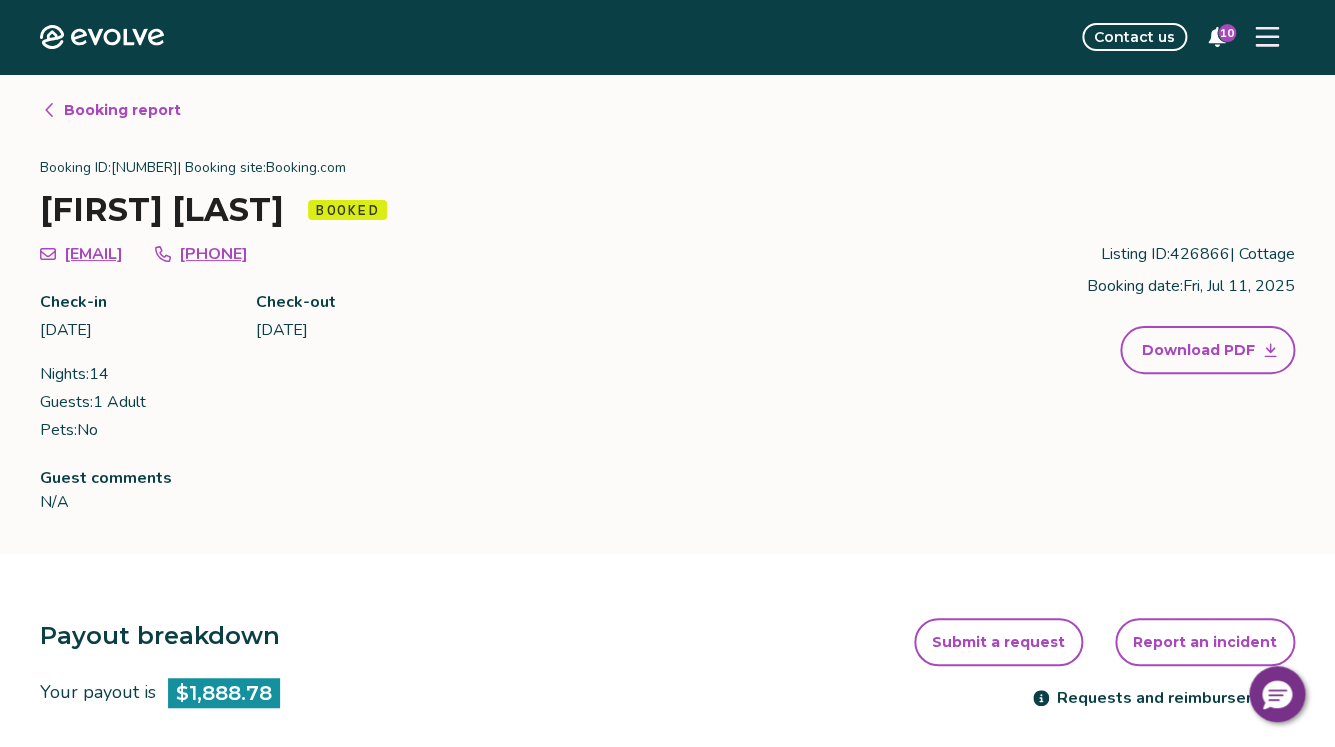 click 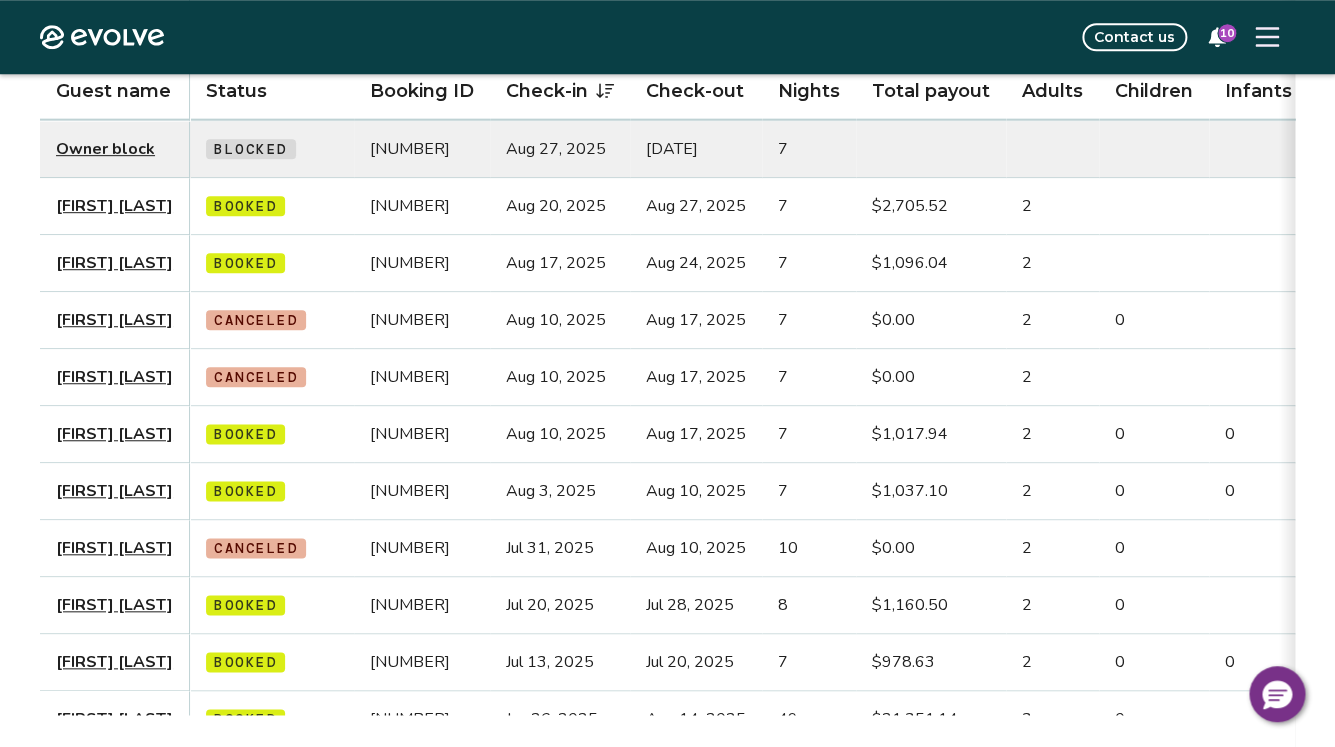 scroll, scrollTop: 596, scrollLeft: 0, axis: vertical 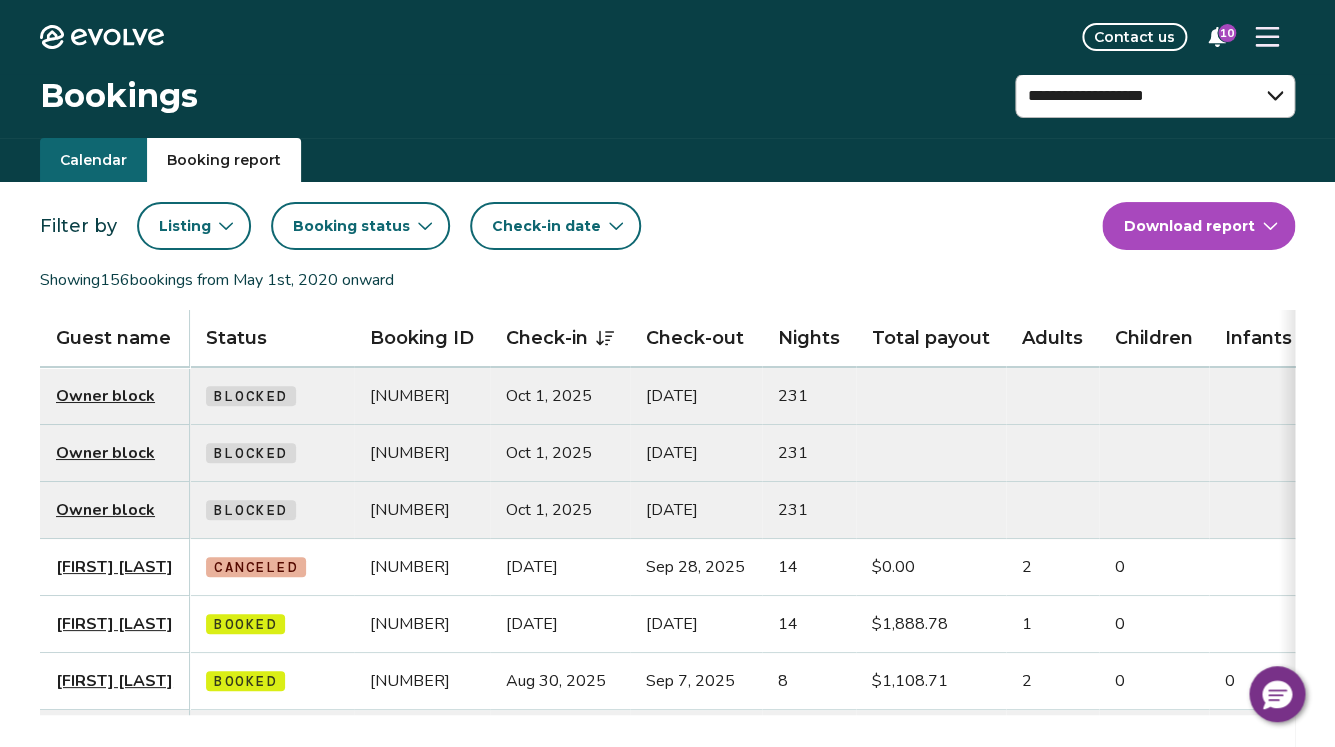click on "Calendar" at bounding box center (93, 160) 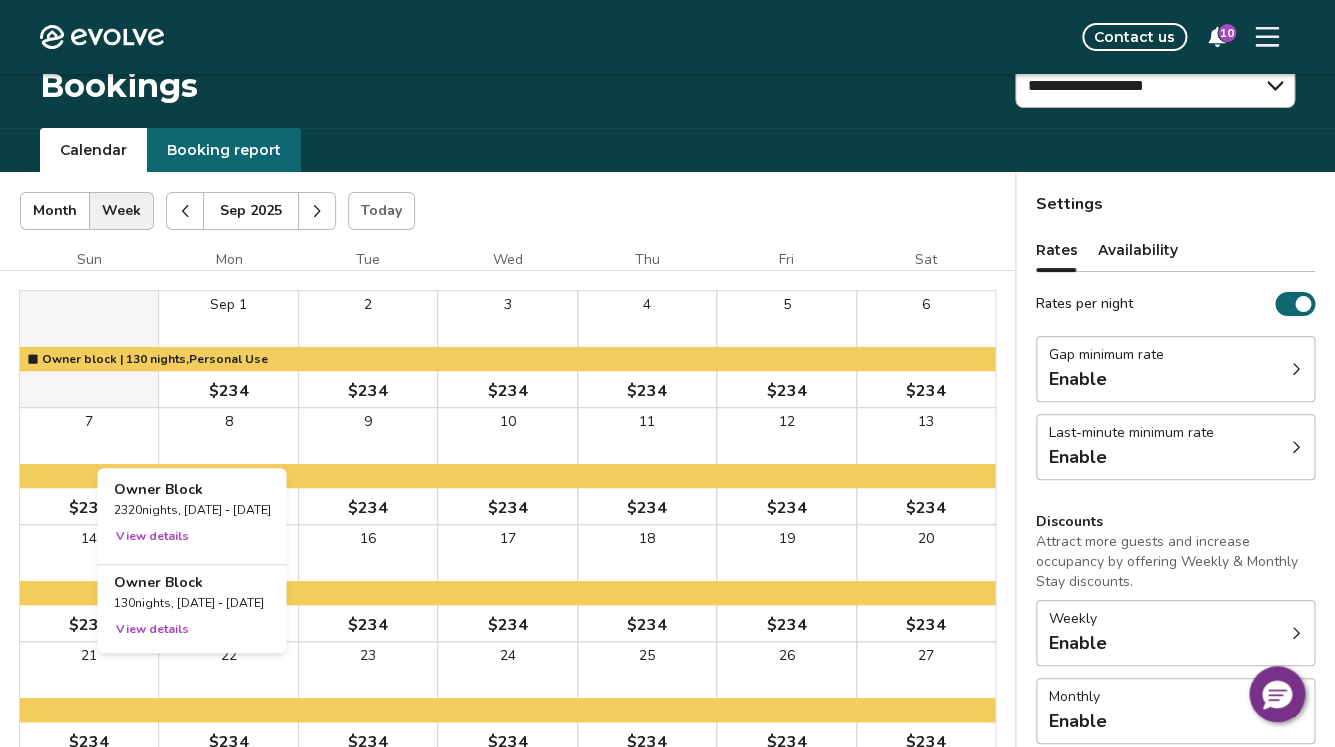 scroll, scrollTop: 0, scrollLeft: 0, axis: both 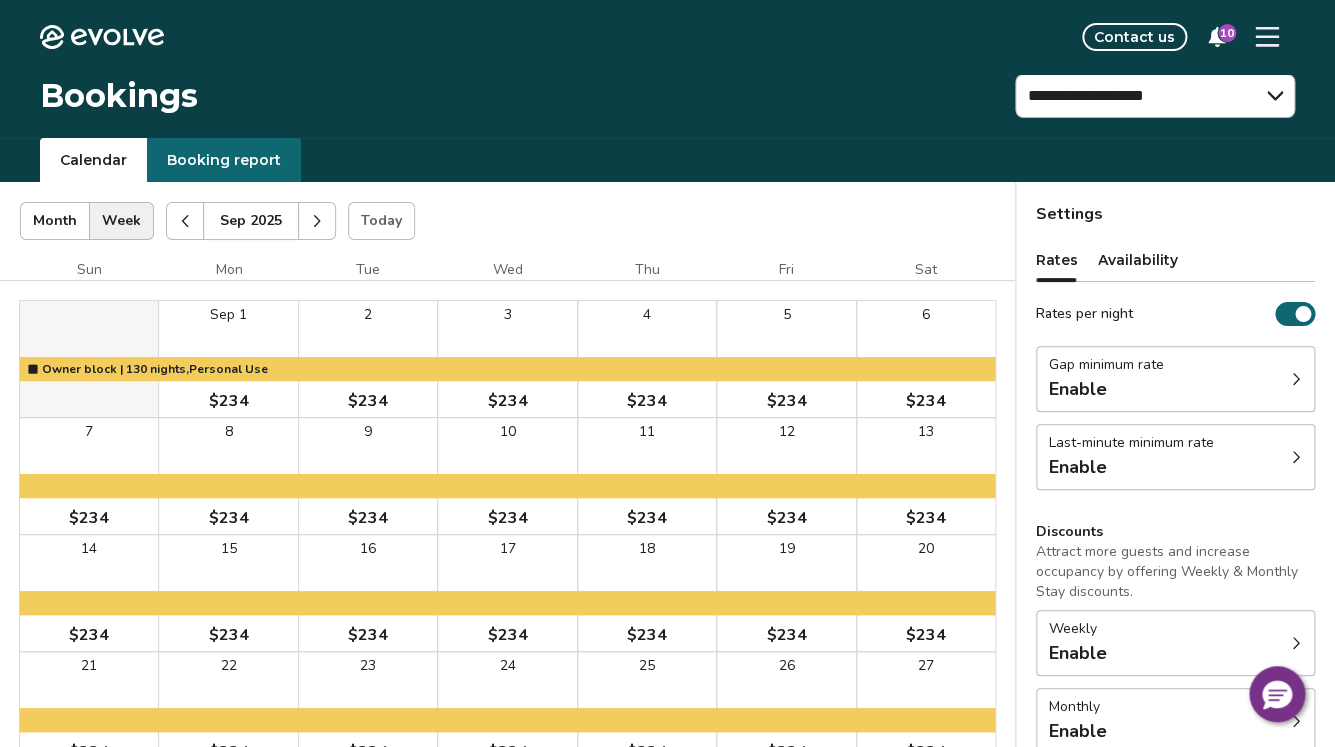 click 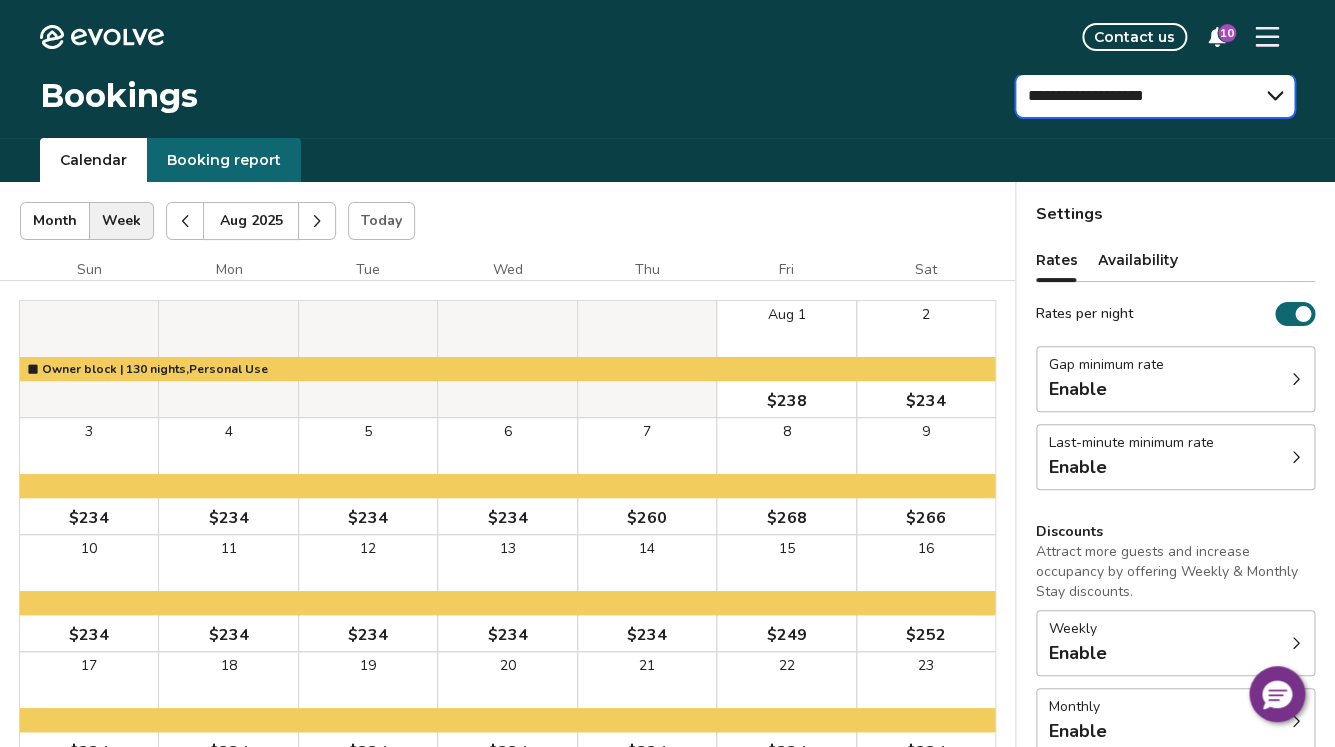 click on "*******" at bounding box center (0, 0) 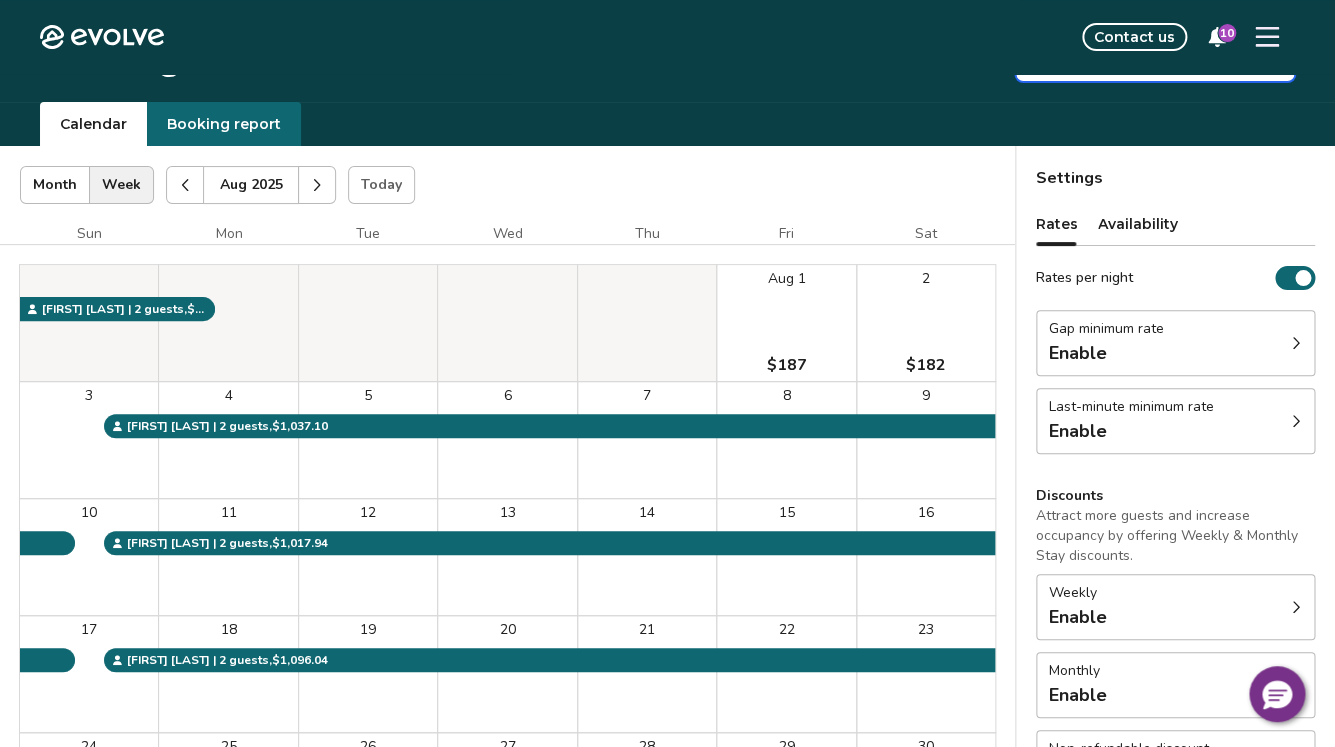 scroll, scrollTop: 0, scrollLeft: 0, axis: both 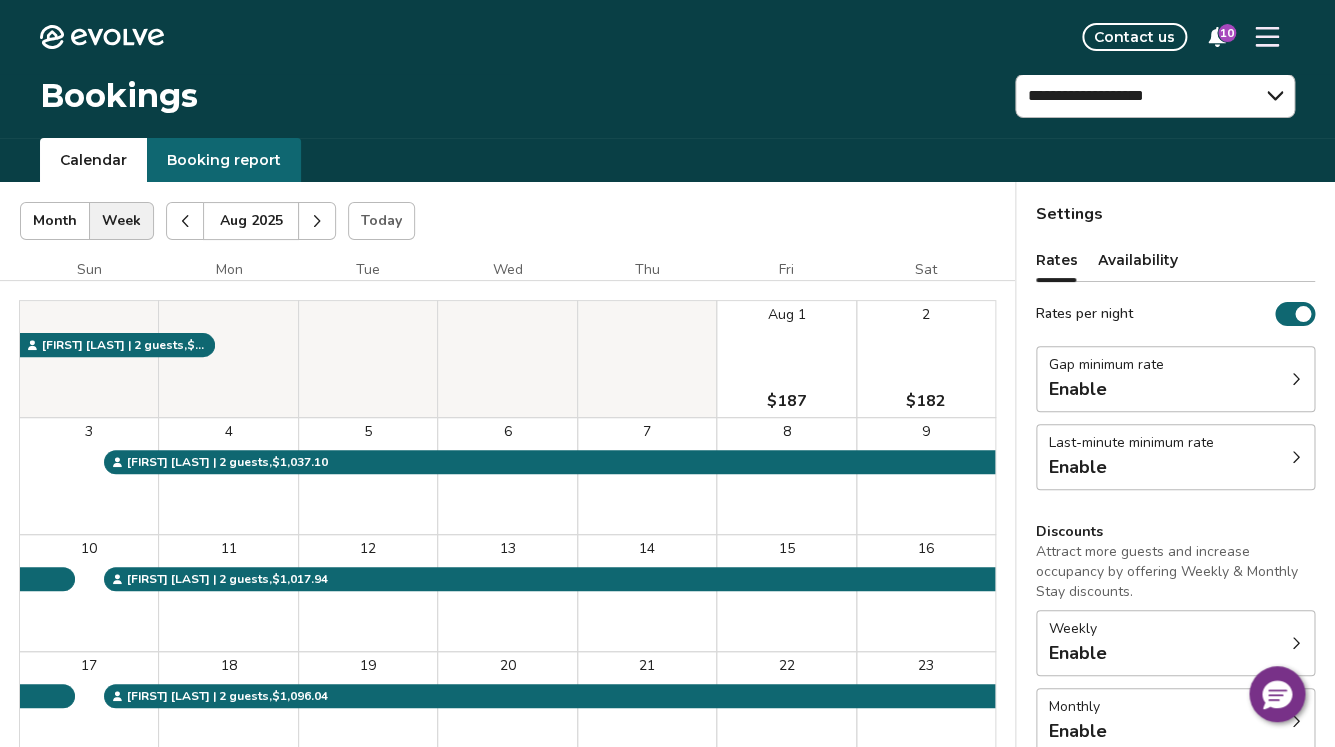 click 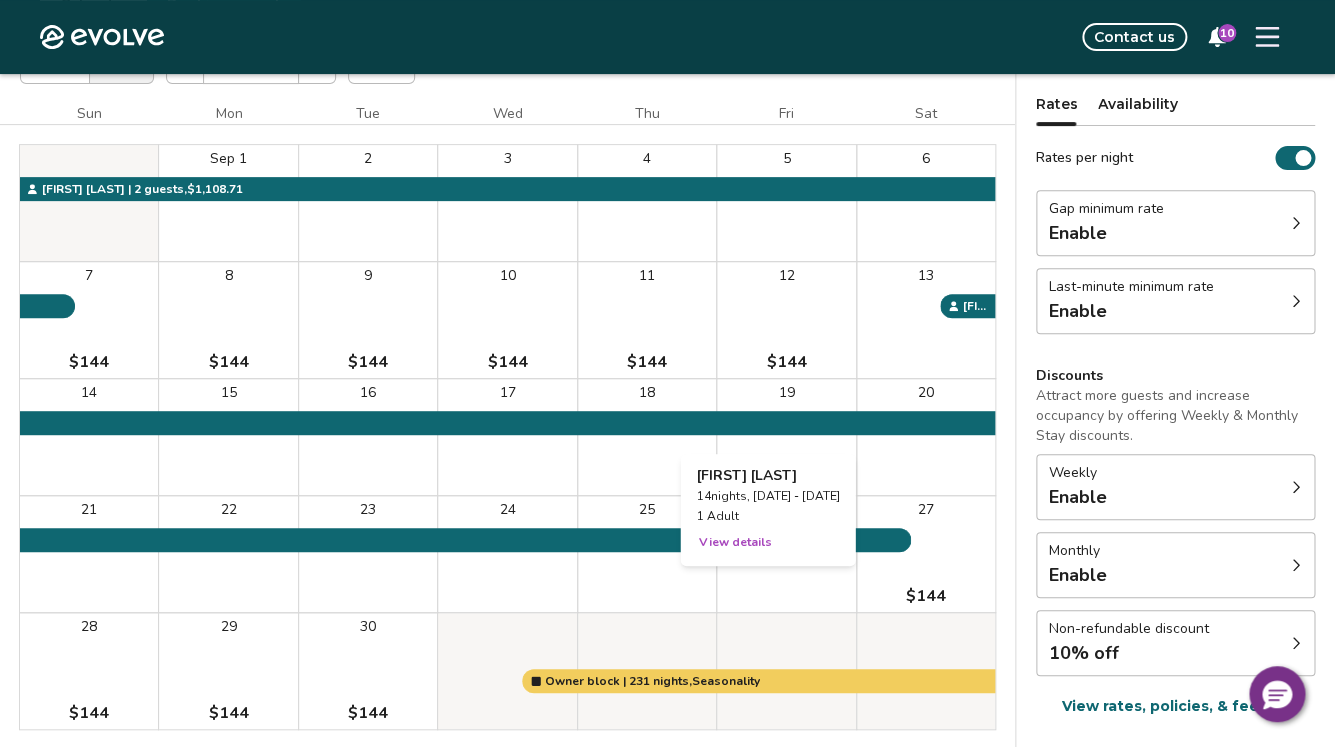 scroll, scrollTop: 0, scrollLeft: 0, axis: both 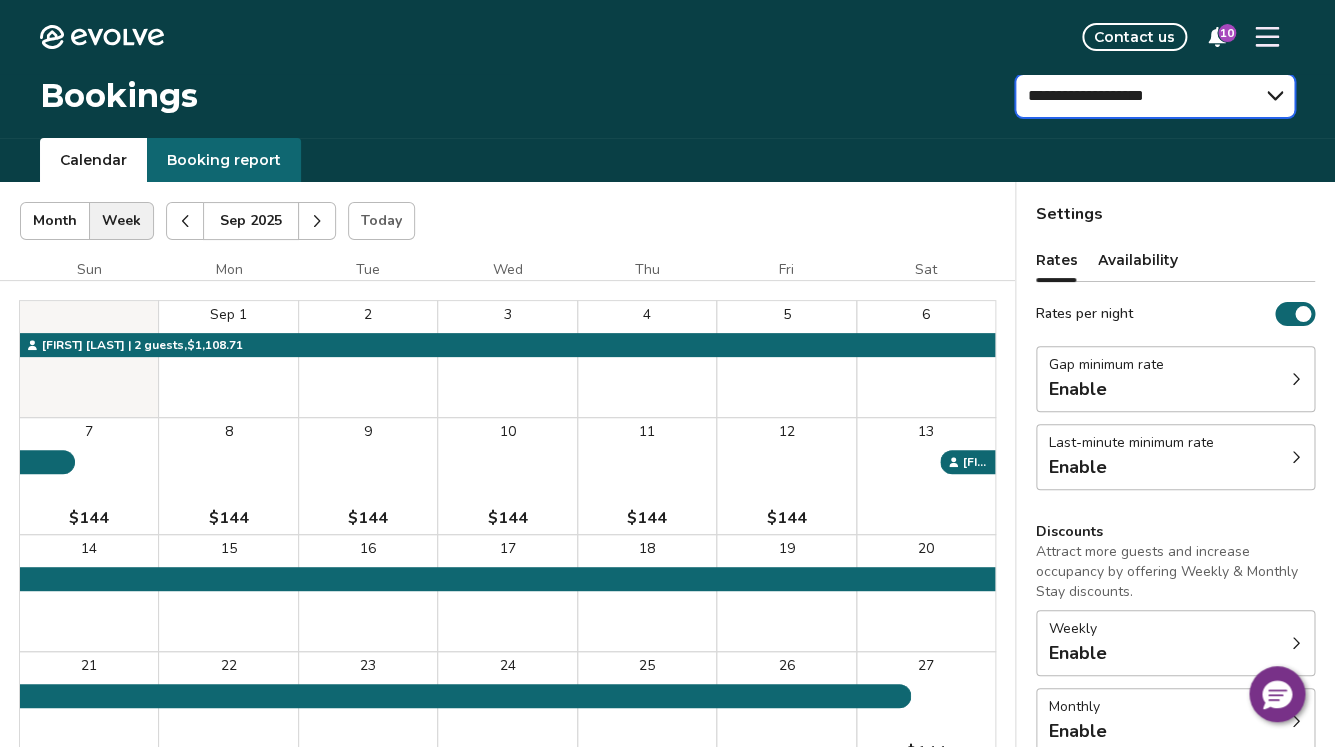 click on "*******" at bounding box center [0, 0] 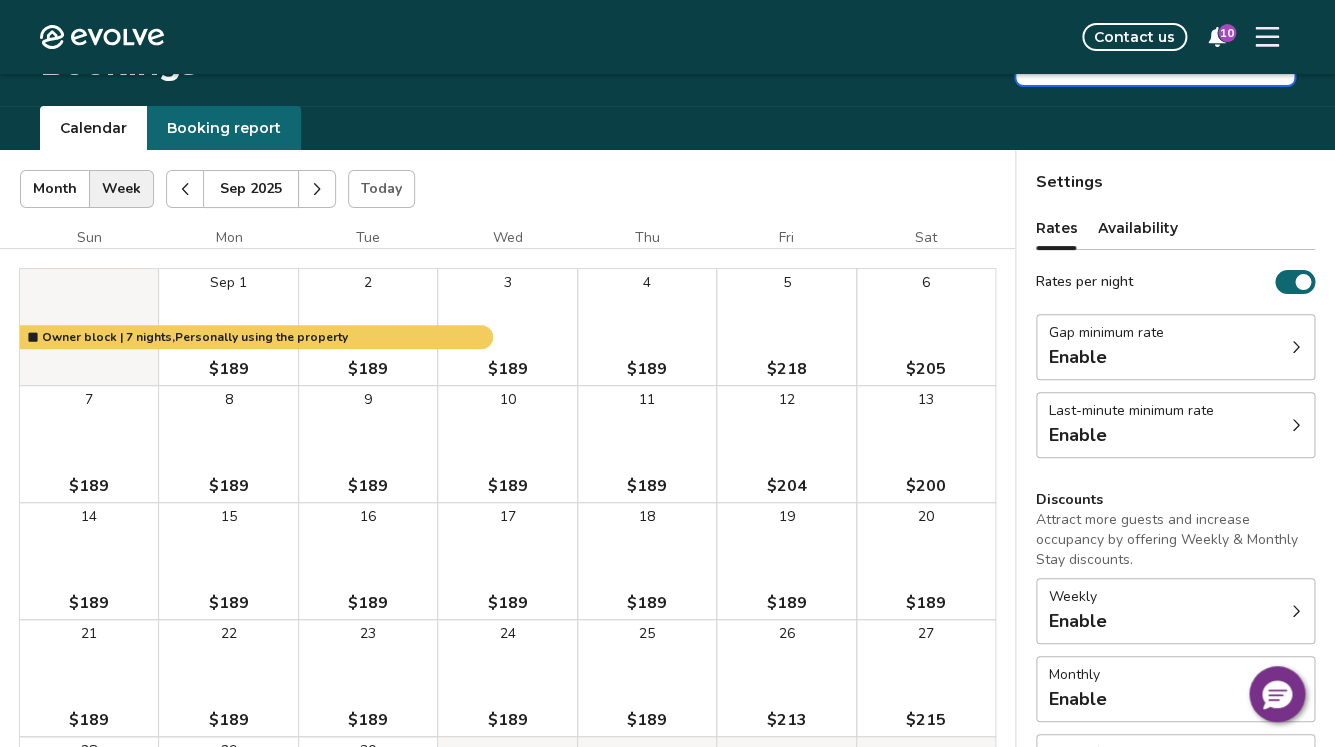 scroll, scrollTop: 0, scrollLeft: 0, axis: both 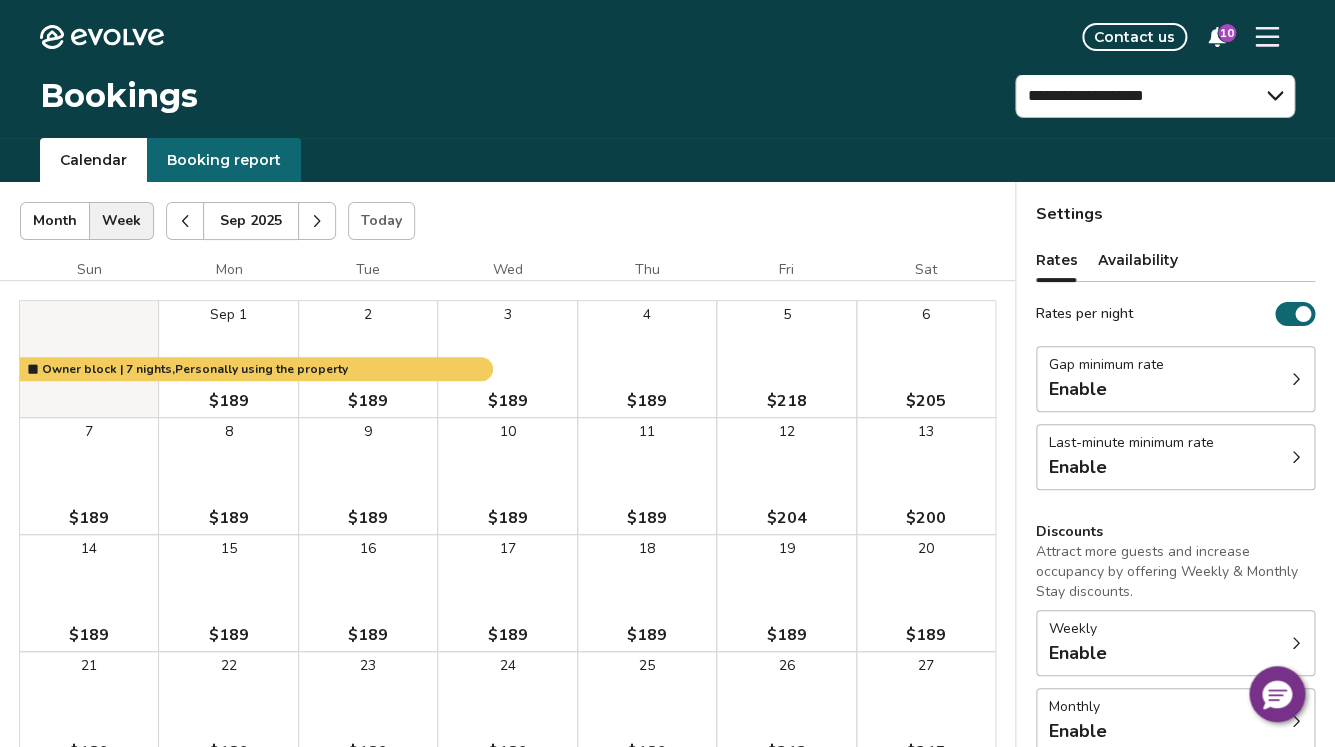 click 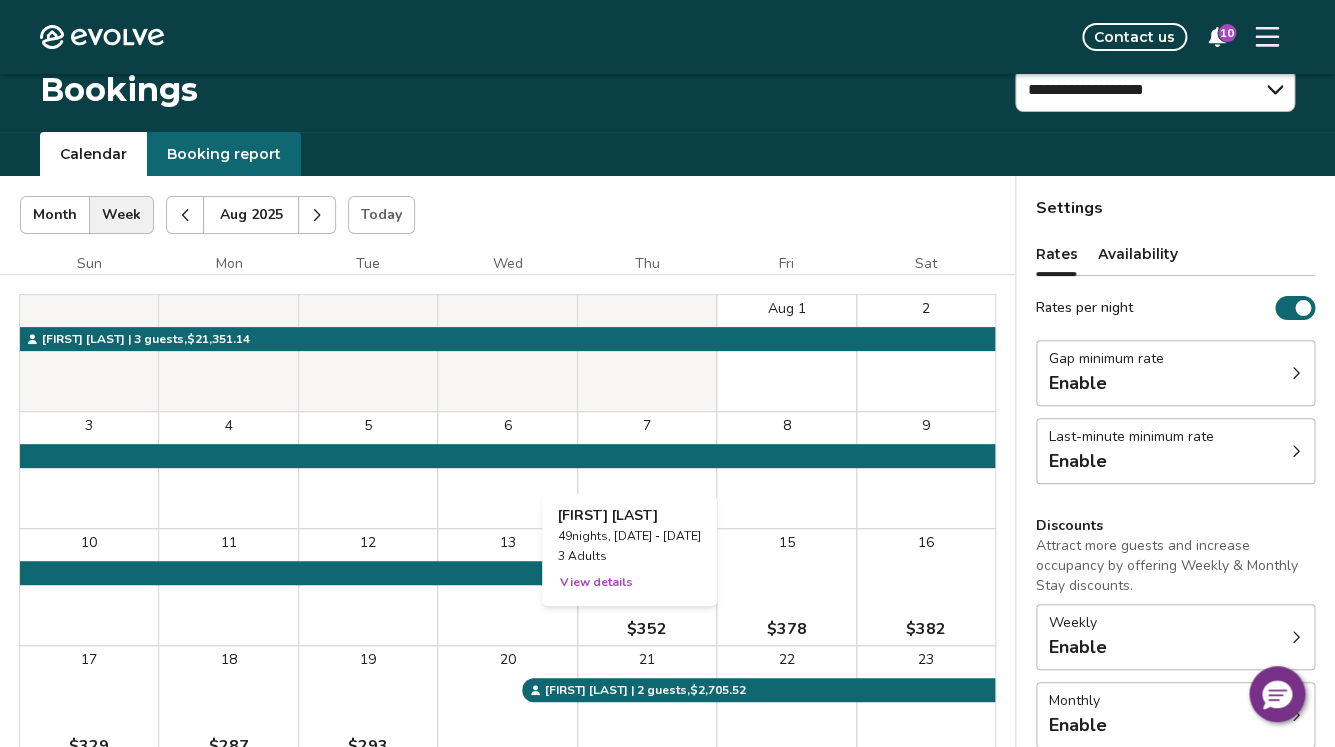 scroll, scrollTop: 8, scrollLeft: 0, axis: vertical 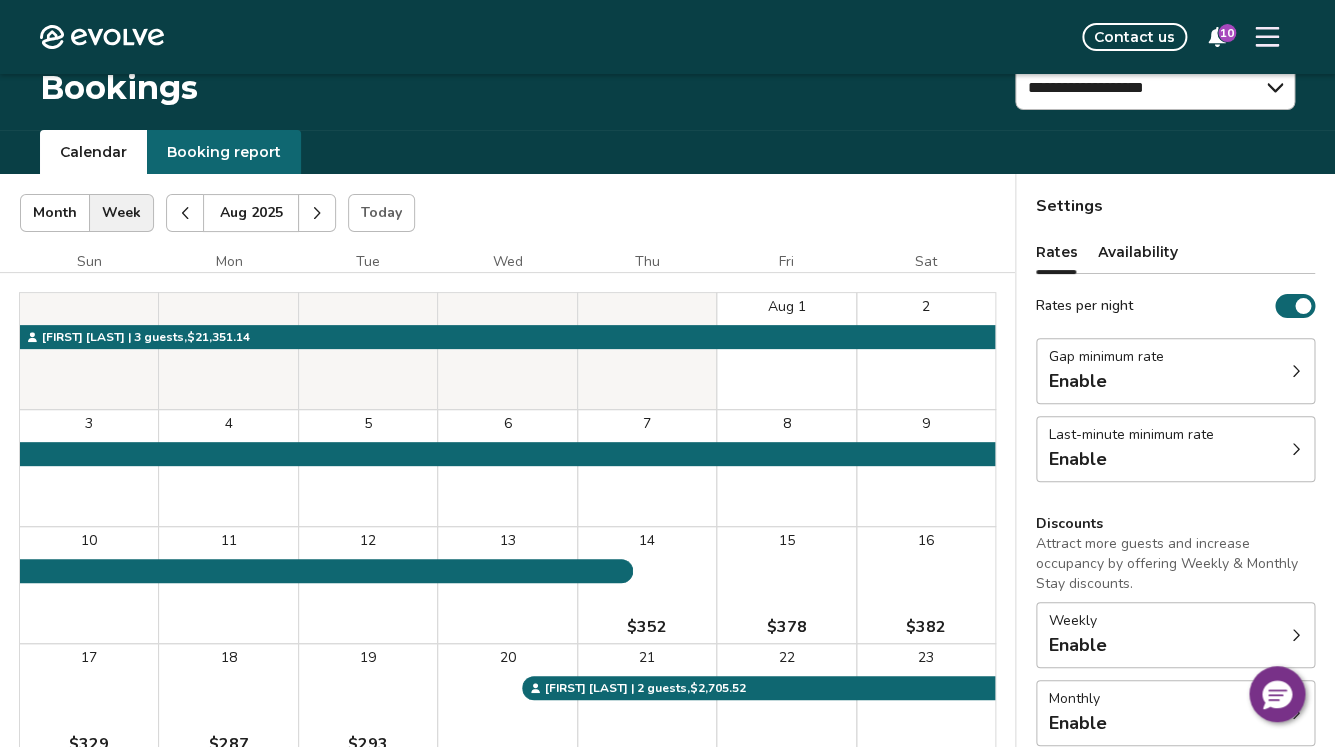 click 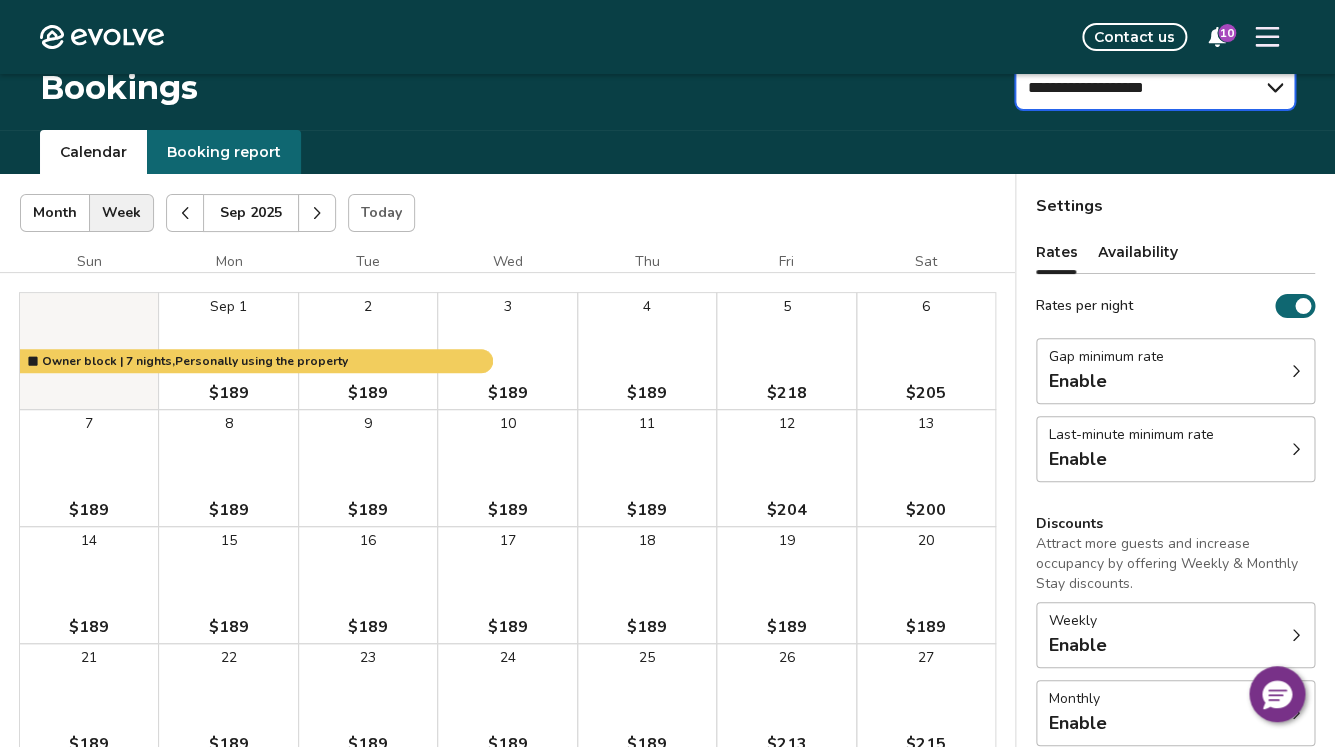 select on "**********" 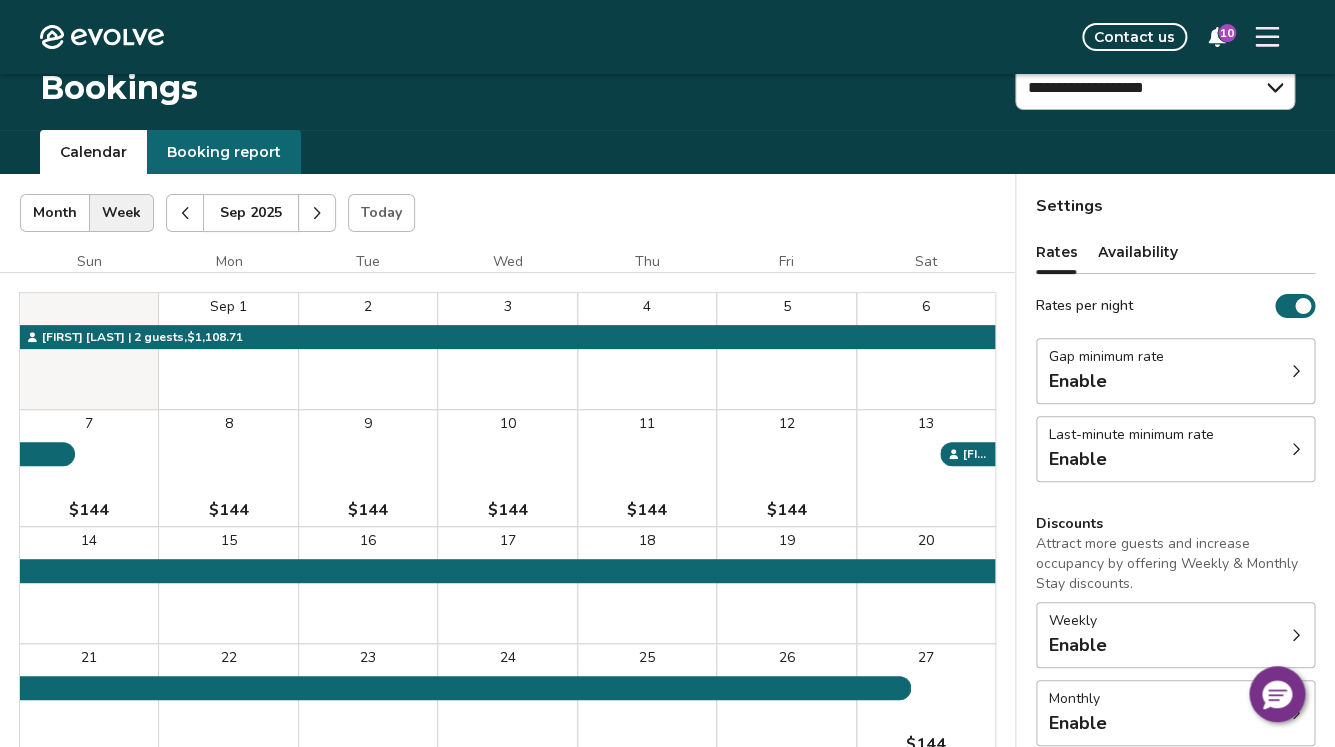 click on "12 $144" at bounding box center (786, 468) 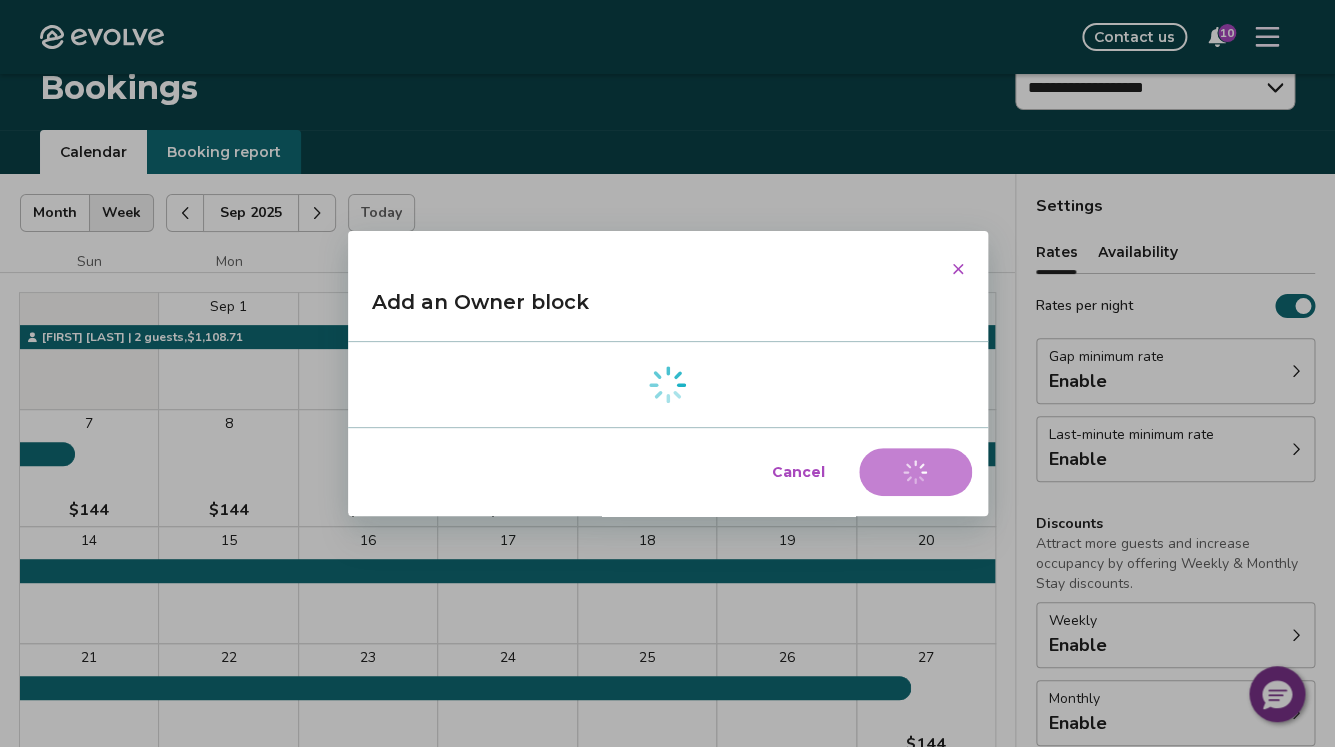 select on "**********" 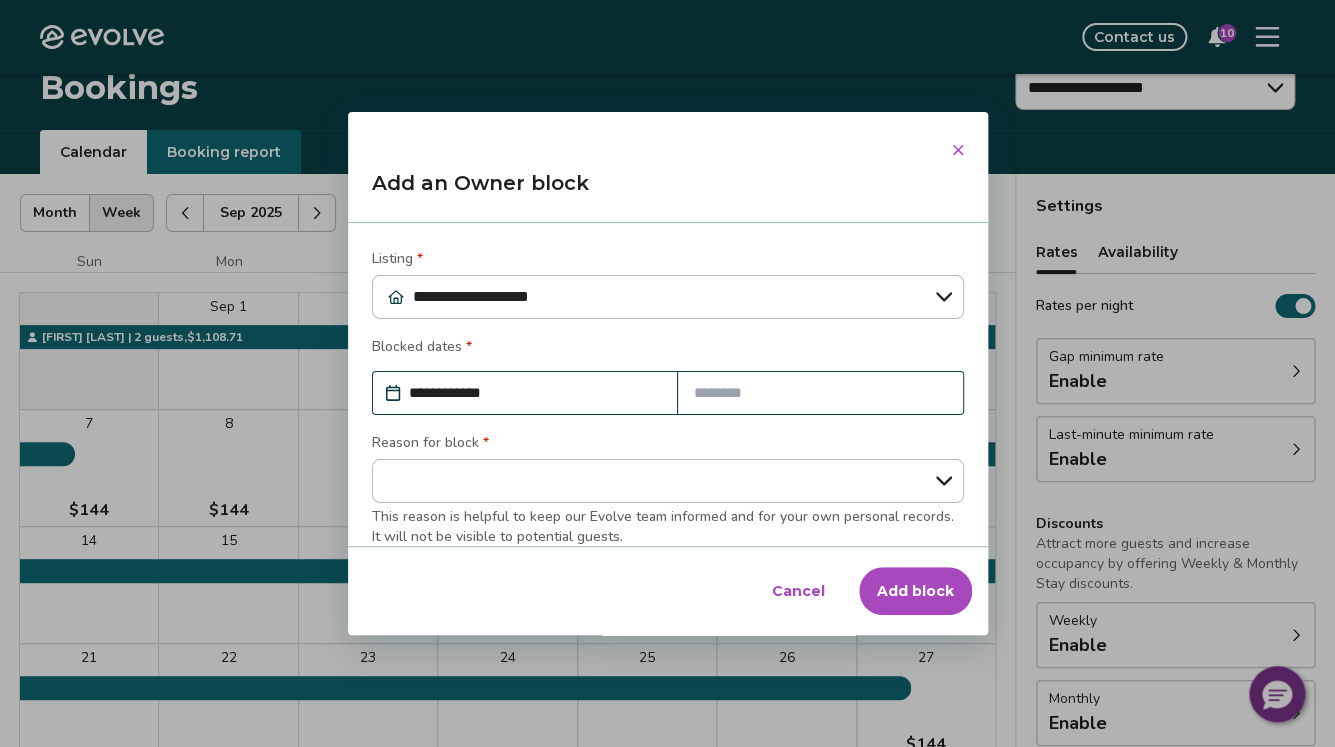 click on "Cancel" at bounding box center [798, 591] 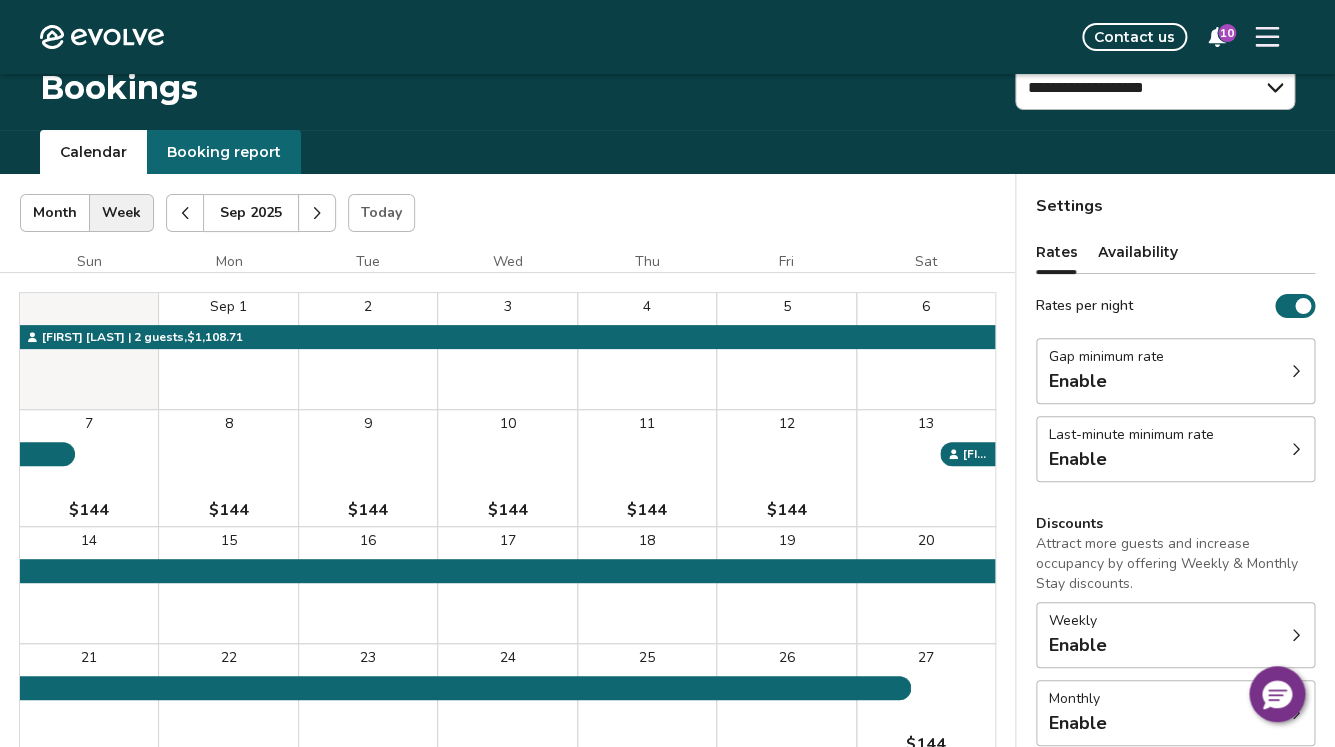 click 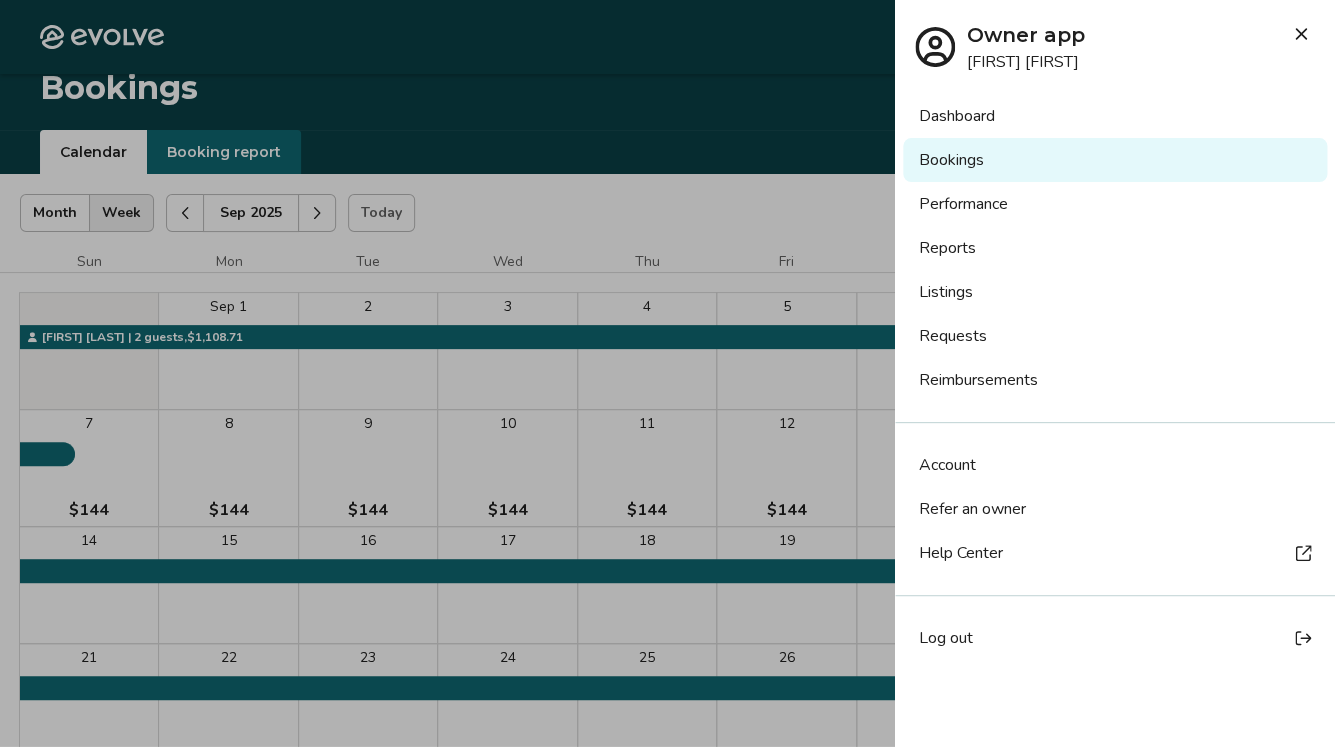 click on "Log out" at bounding box center [1115, 638] 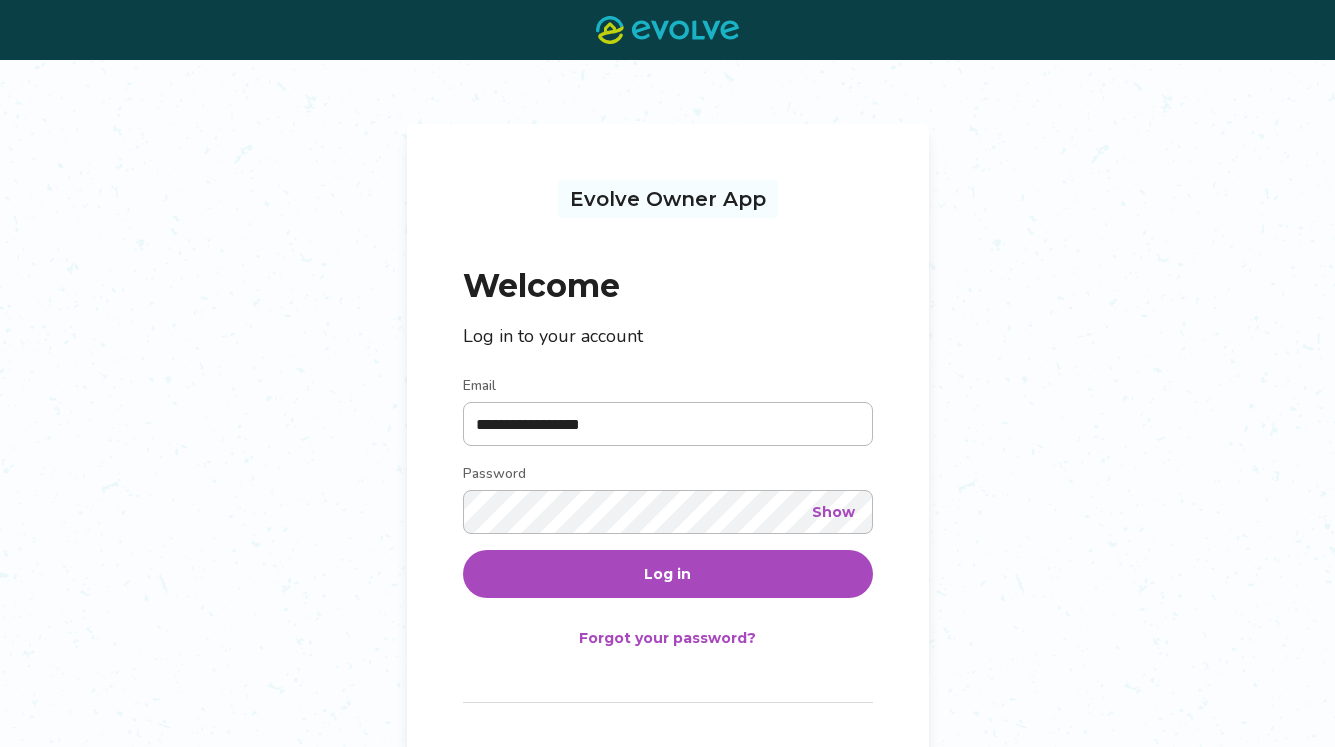 click on "**********" at bounding box center [667, 441] 